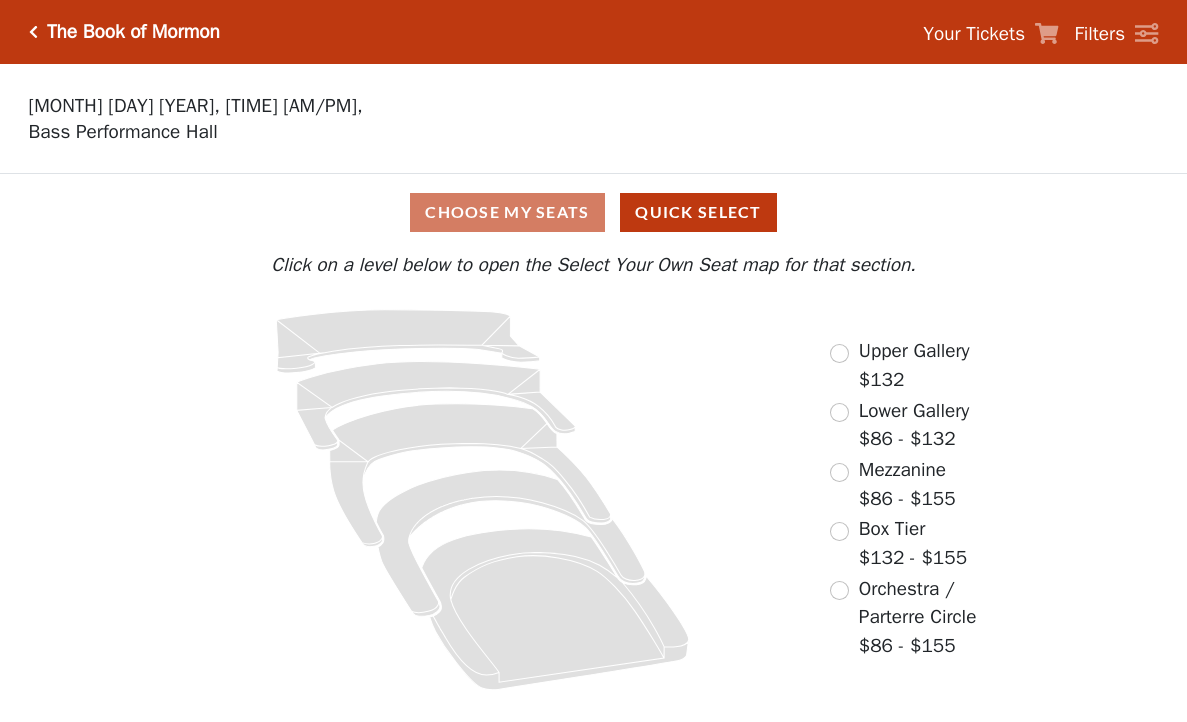 scroll, scrollTop: 0, scrollLeft: 0, axis: both 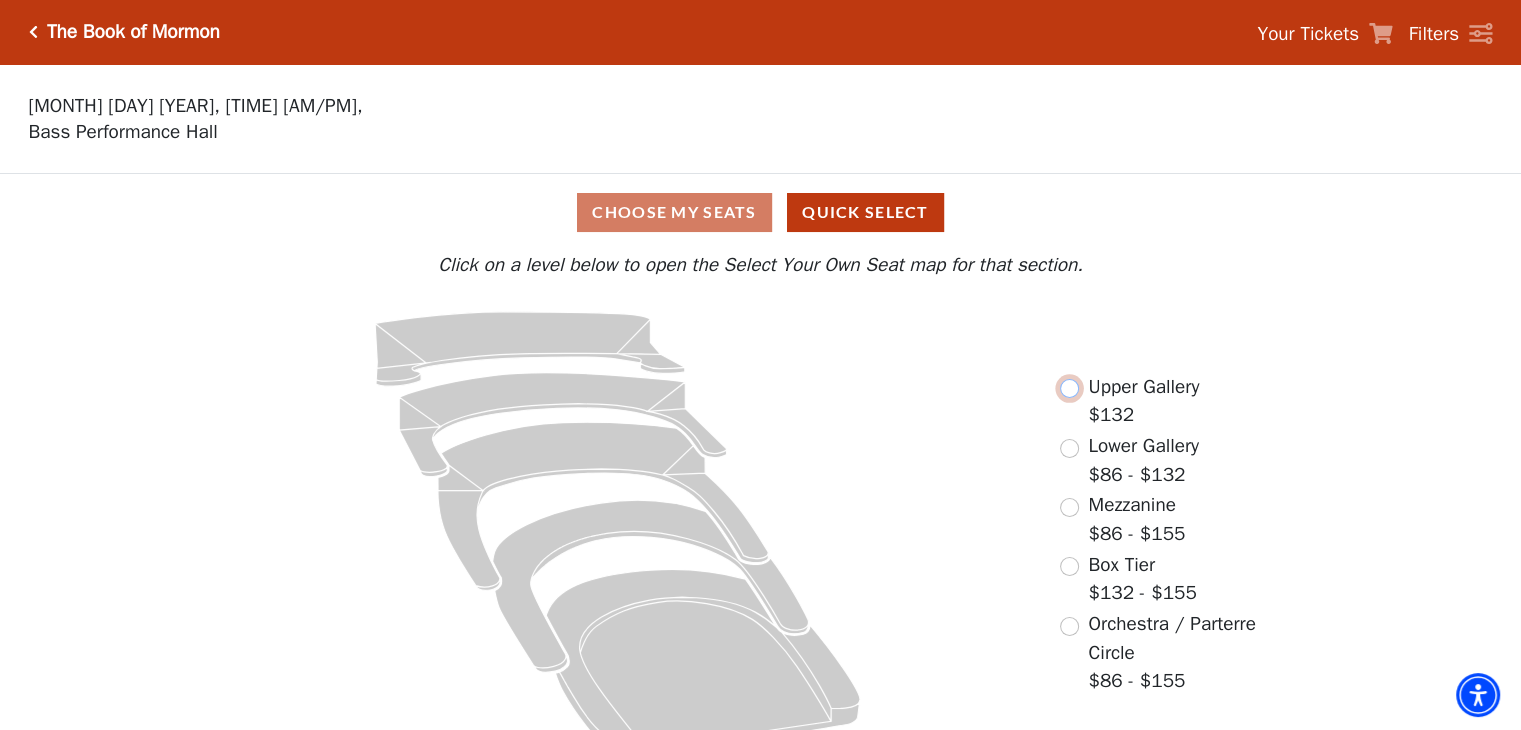 click at bounding box center [1069, 388] 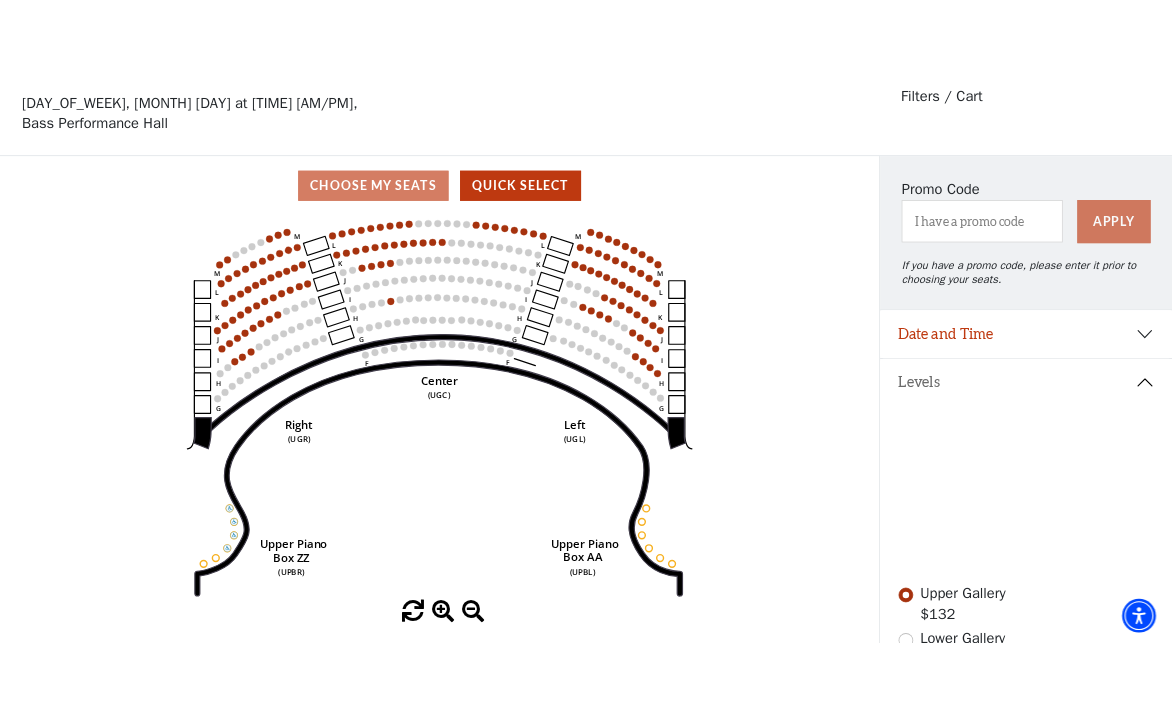 scroll, scrollTop: 92, scrollLeft: 0, axis: vertical 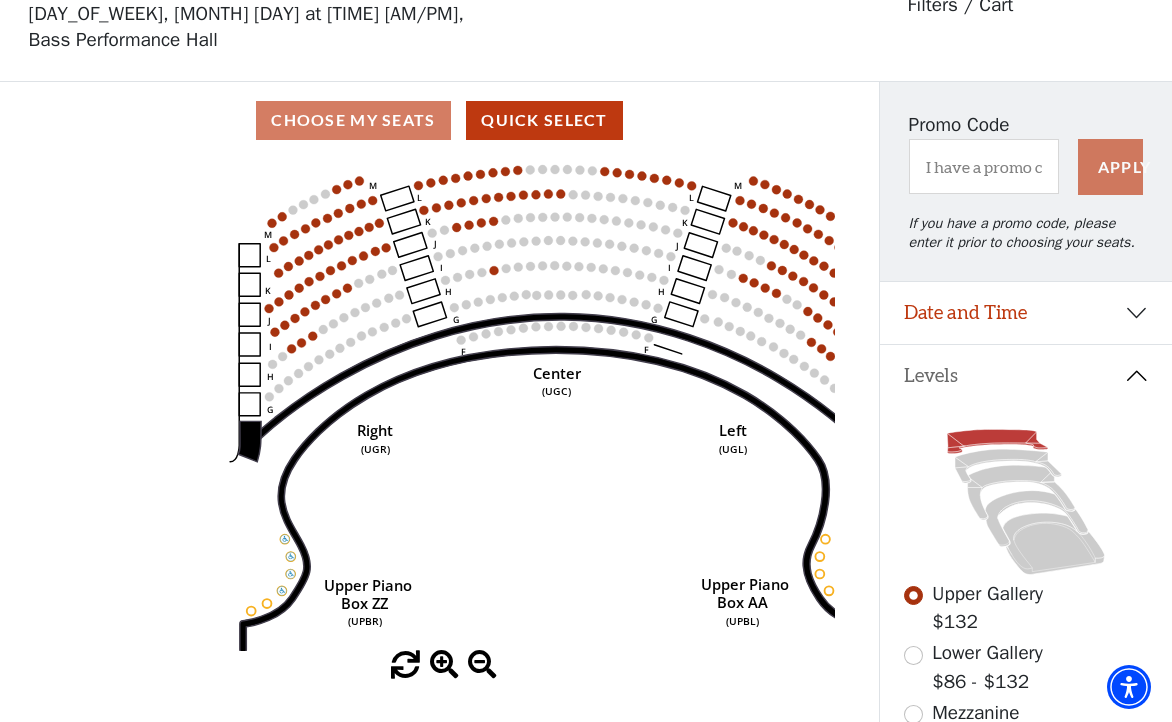 click 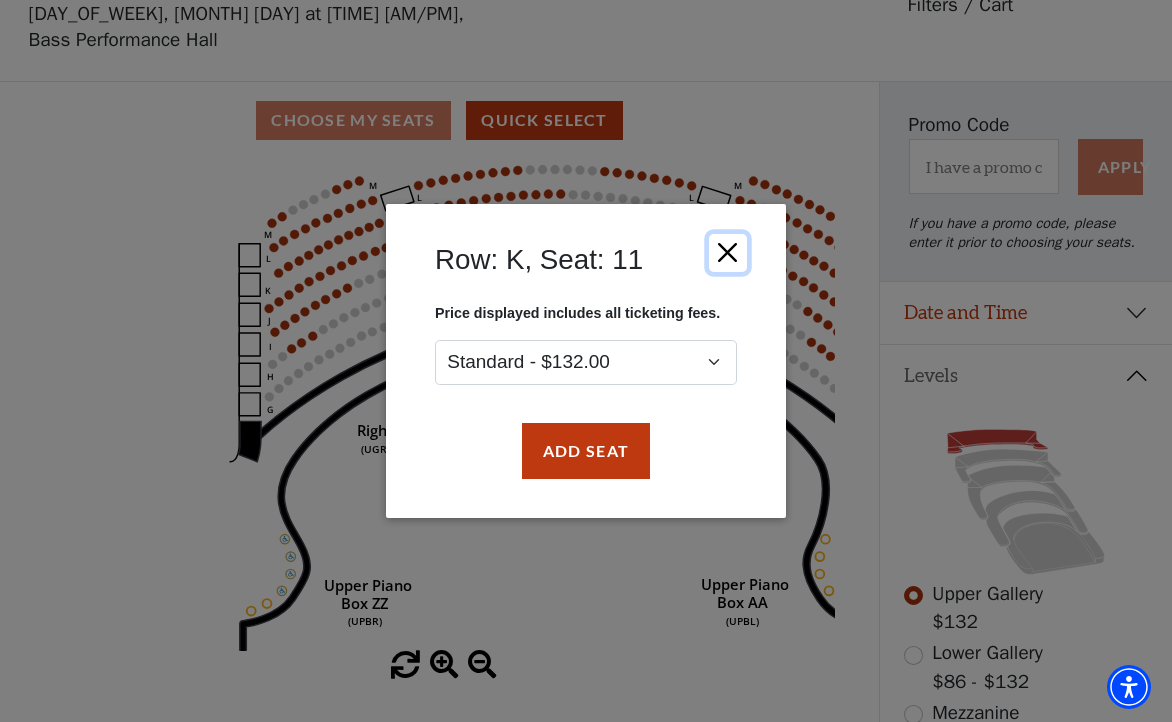 click at bounding box center (728, 253) 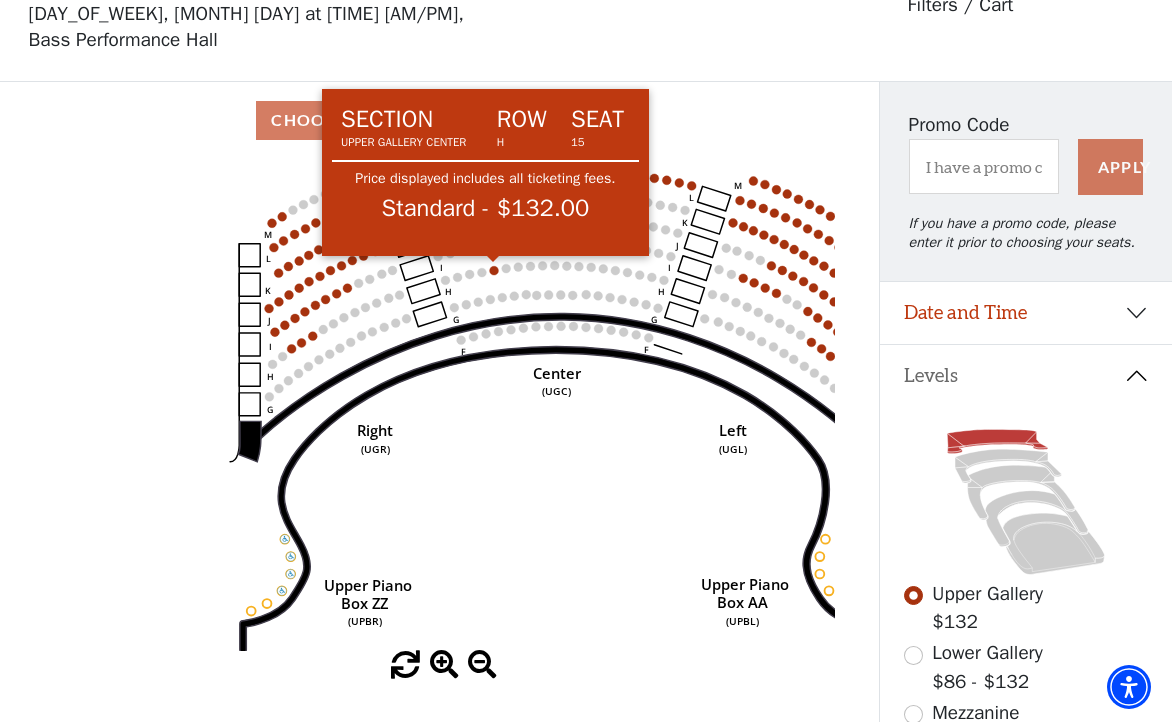click 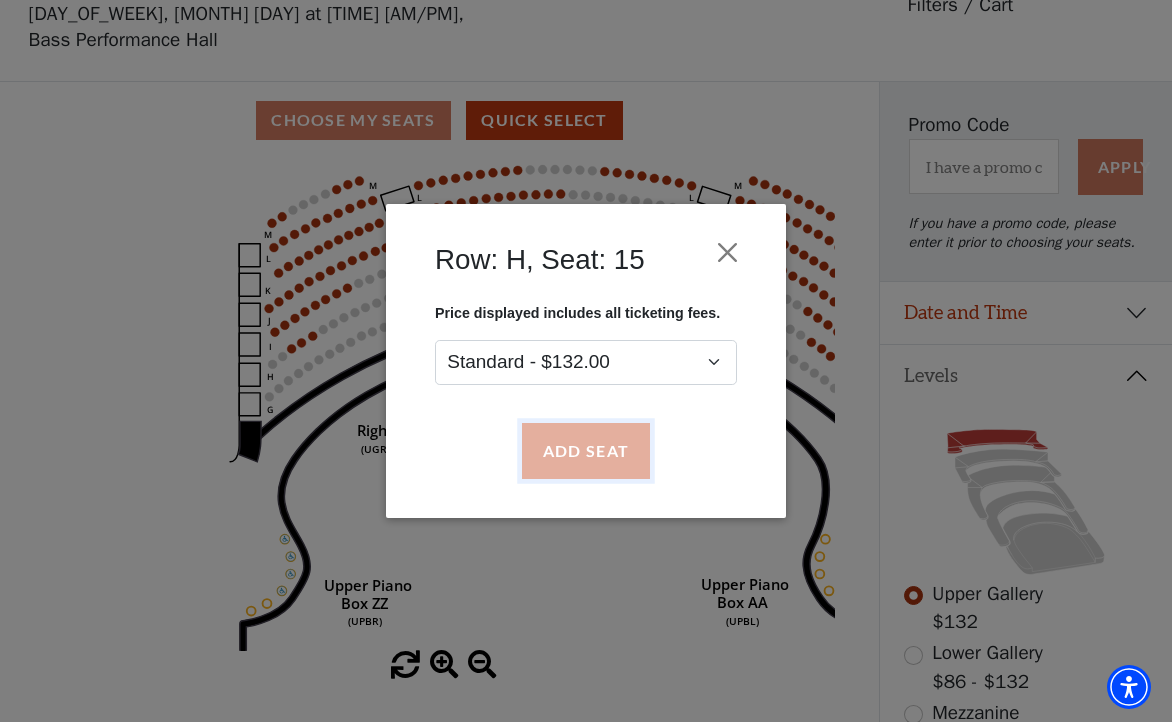 click on "Add Seat" at bounding box center [586, 451] 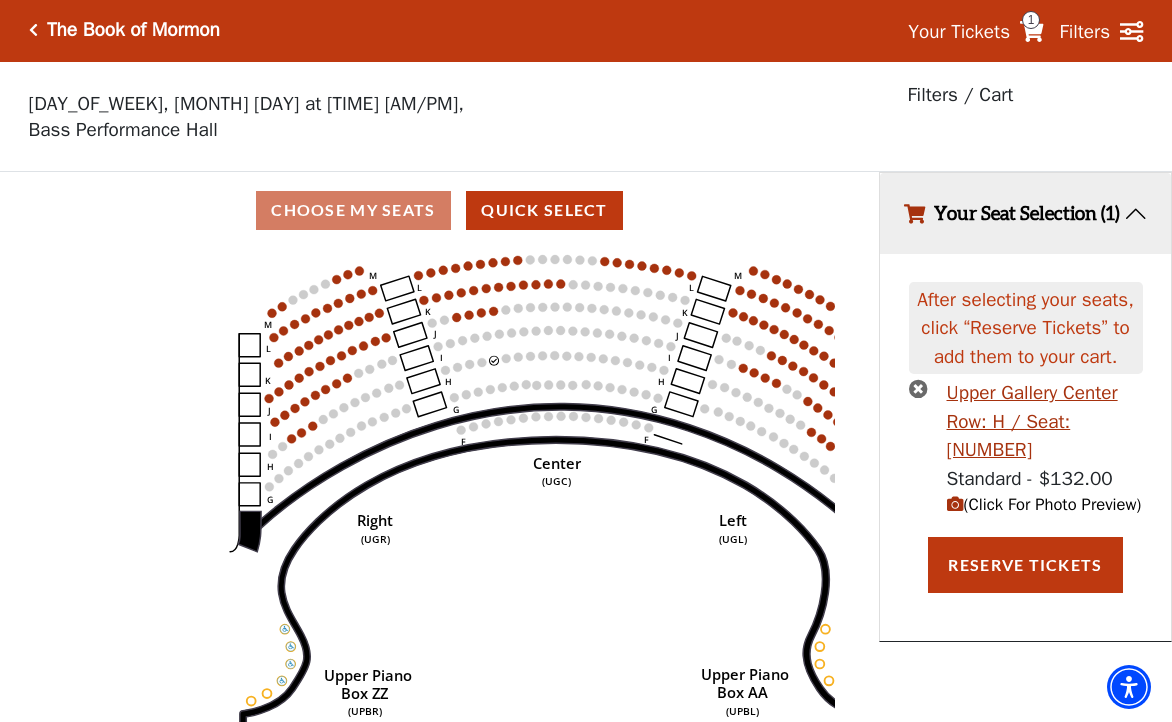scroll, scrollTop: 0, scrollLeft: 0, axis: both 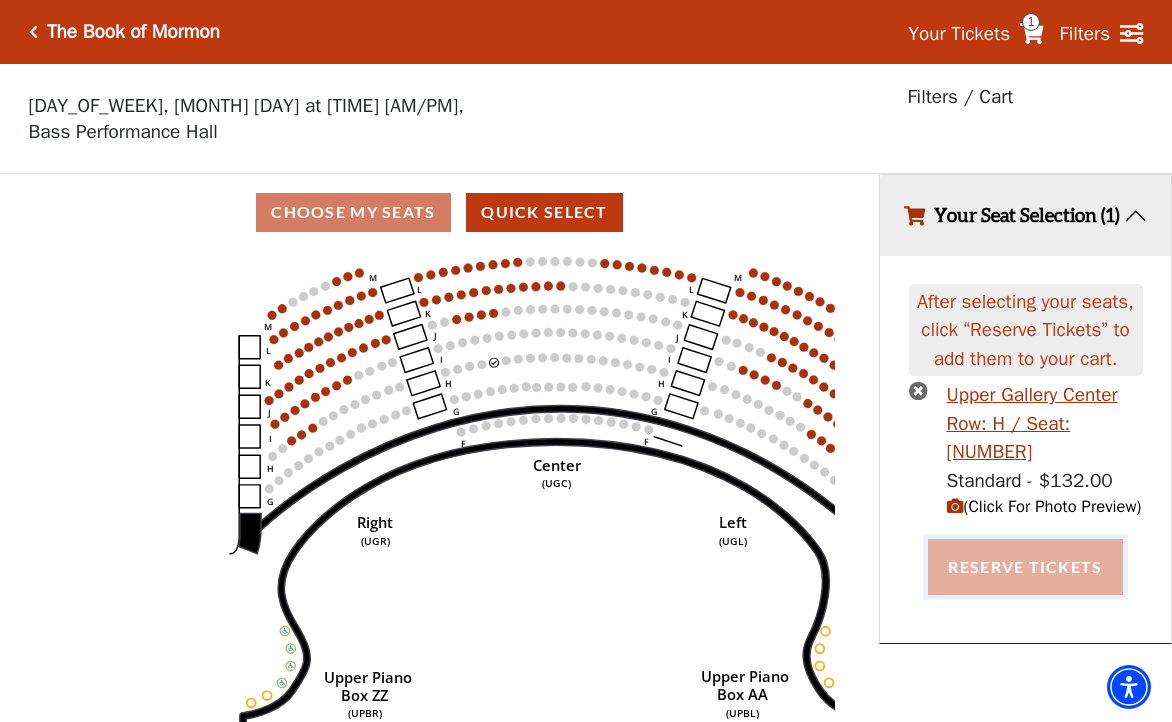 click on "Reserve Tickets" at bounding box center (1025, 567) 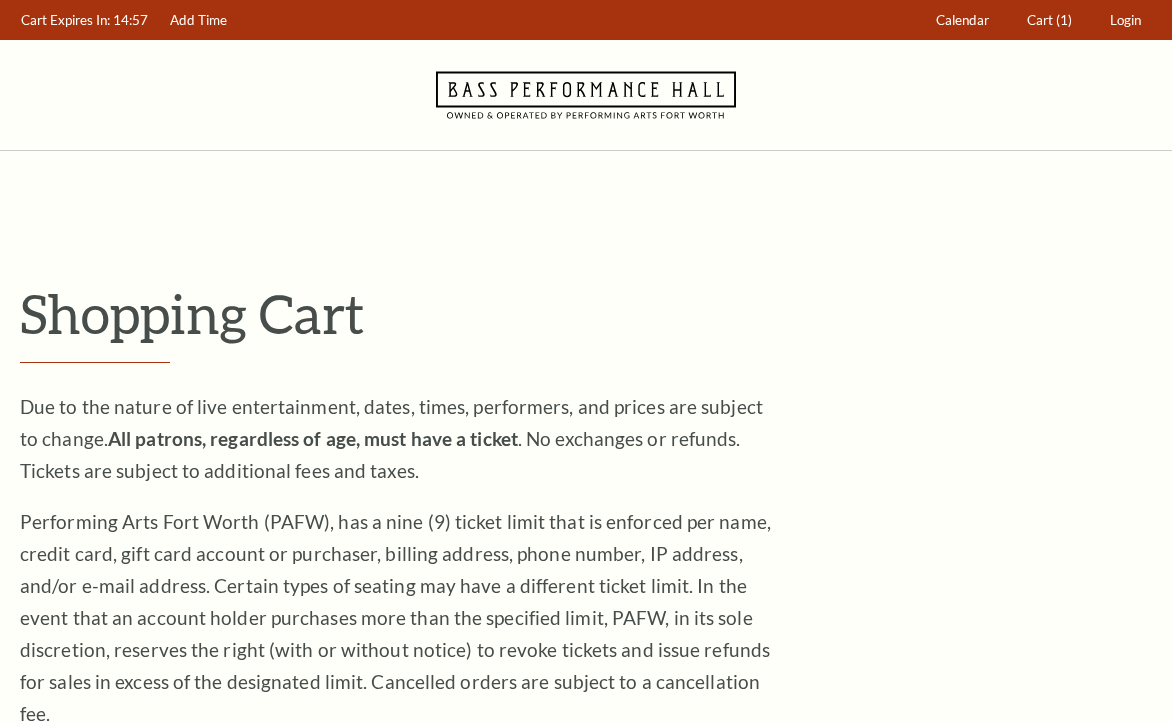 scroll, scrollTop: 0, scrollLeft: 0, axis: both 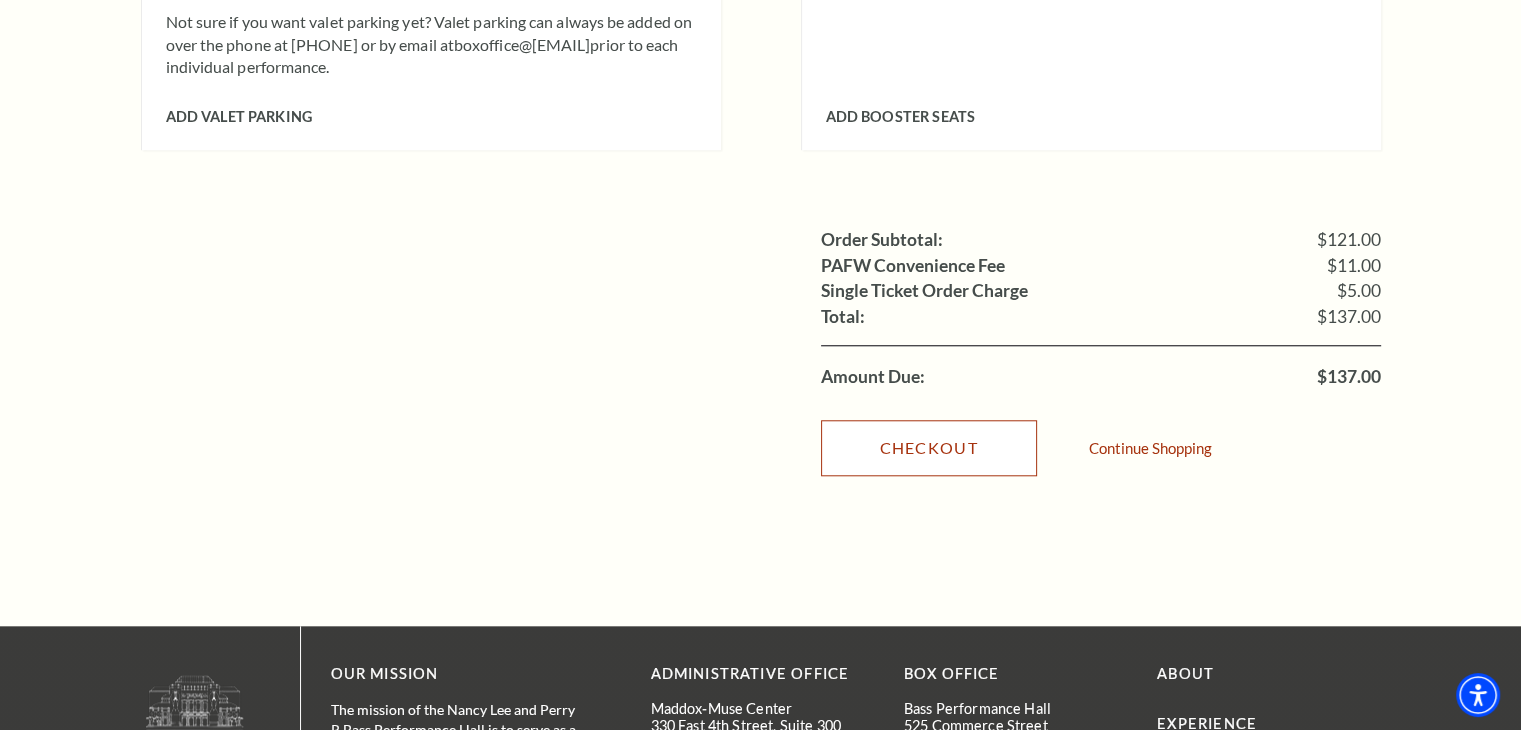 click on "Checkout" at bounding box center (929, 448) 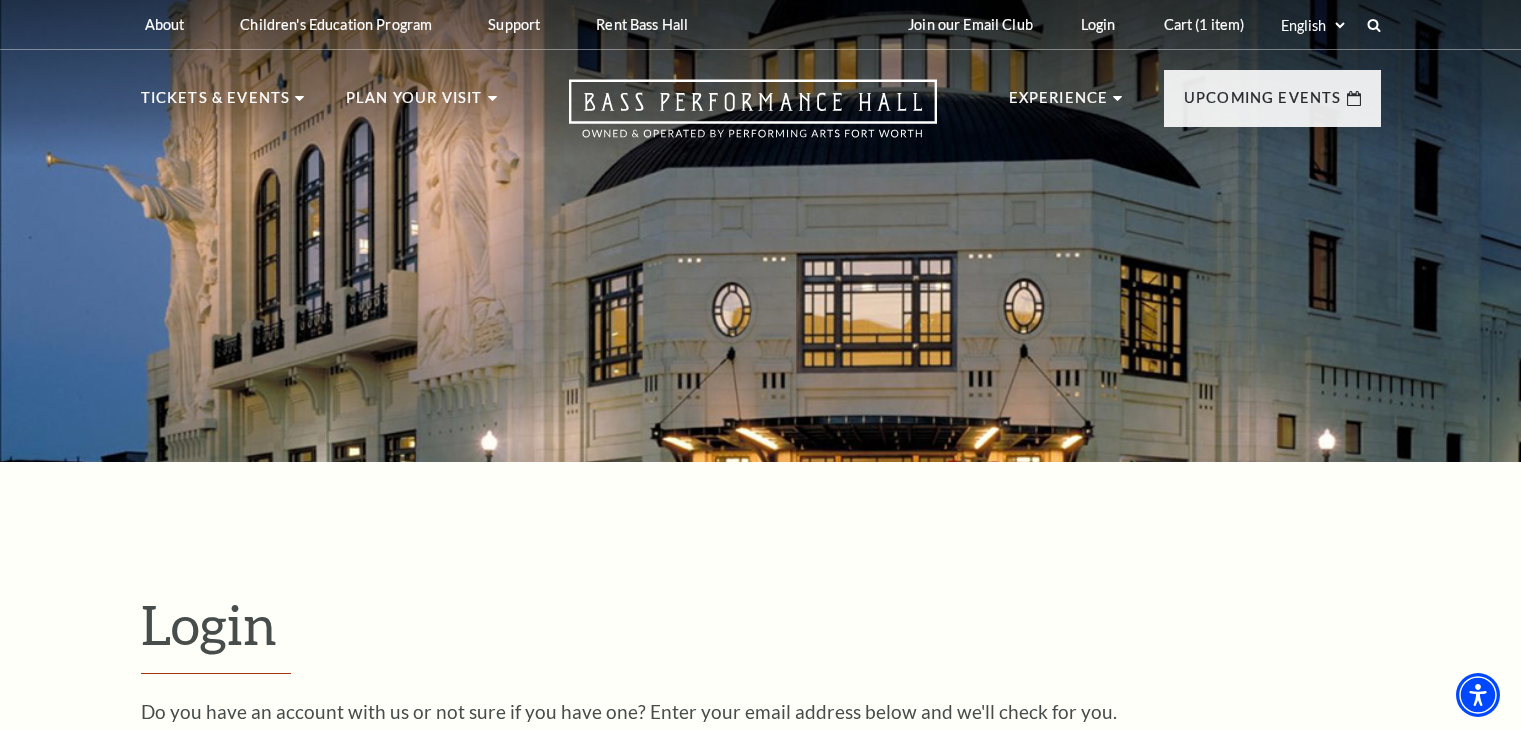scroll, scrollTop: 592, scrollLeft: 0, axis: vertical 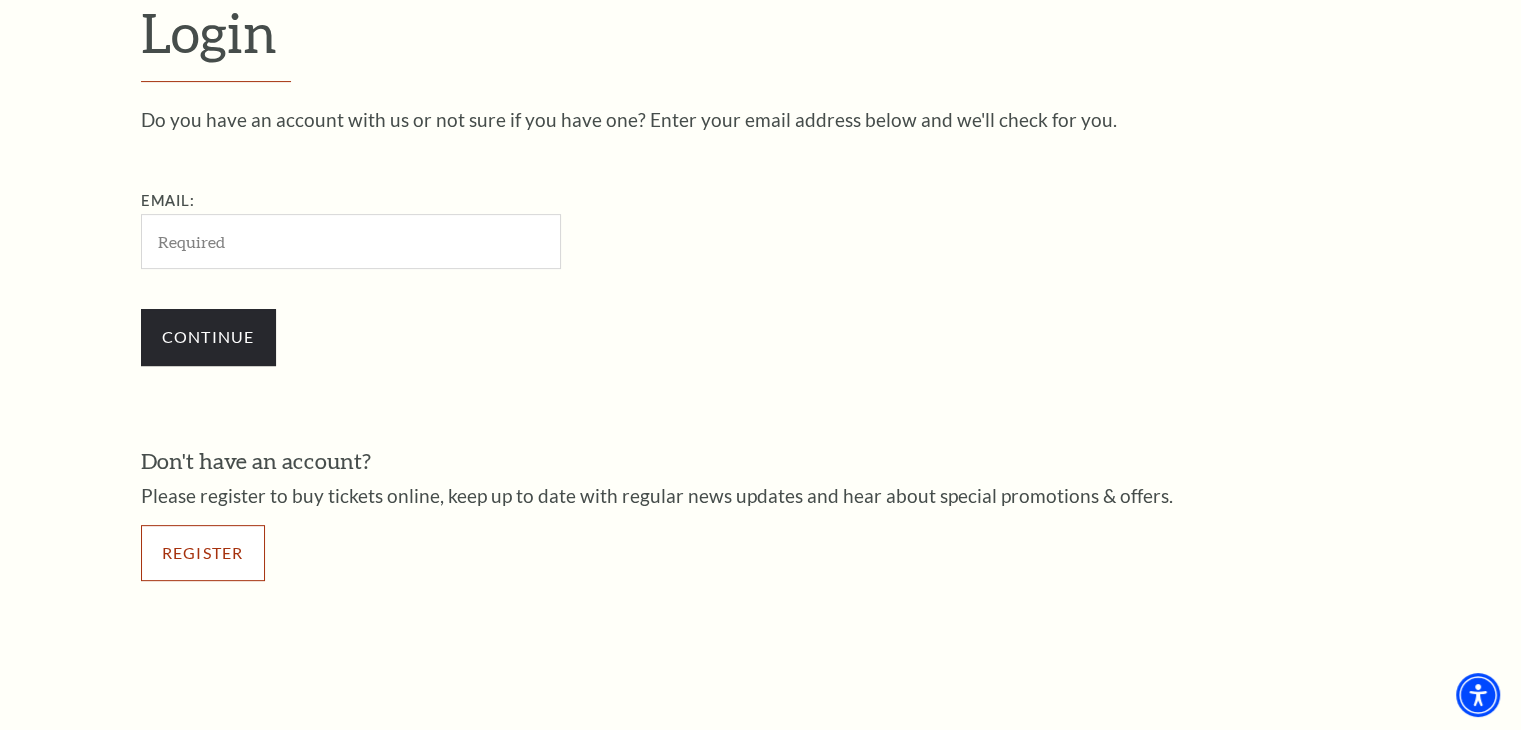 click on "Register" at bounding box center (203, 553) 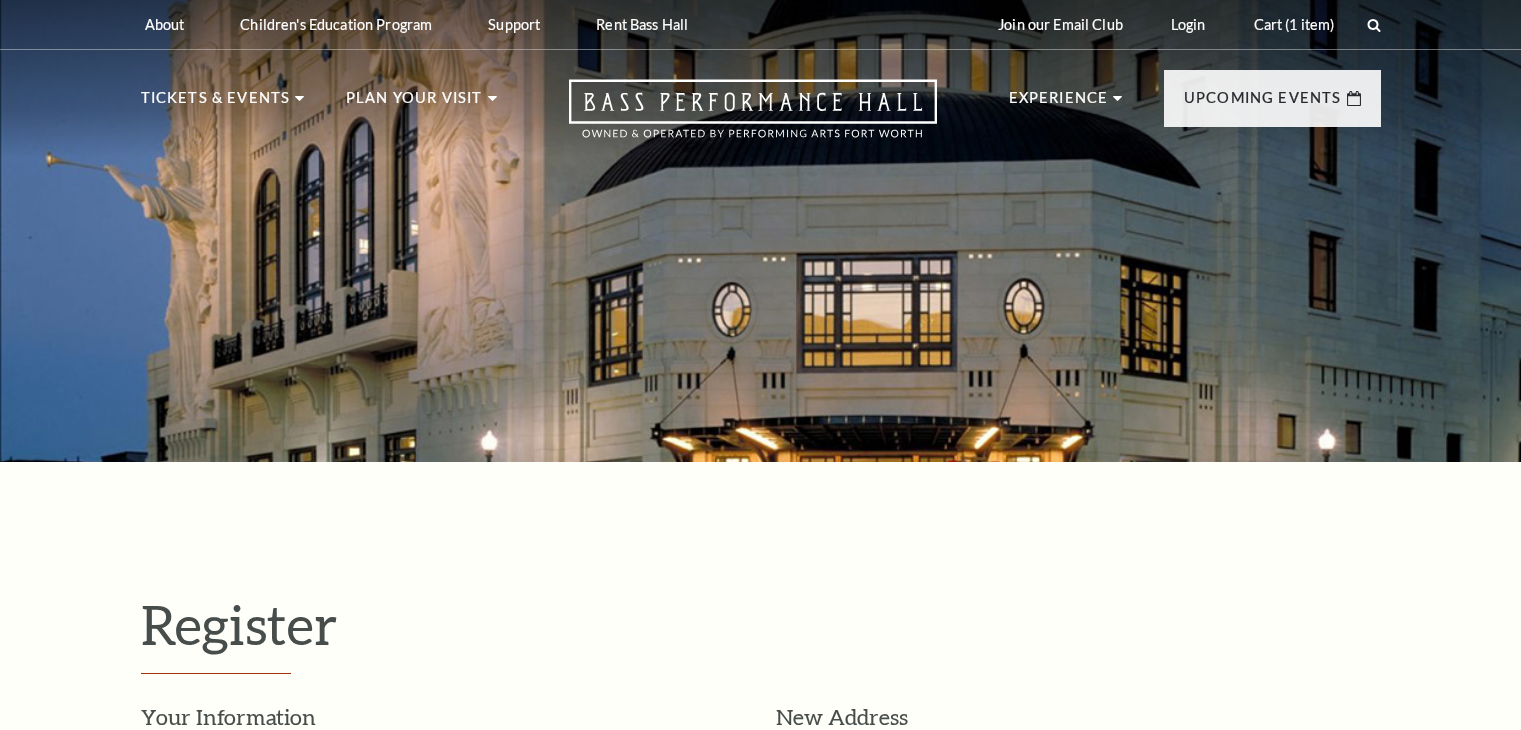 select on "1" 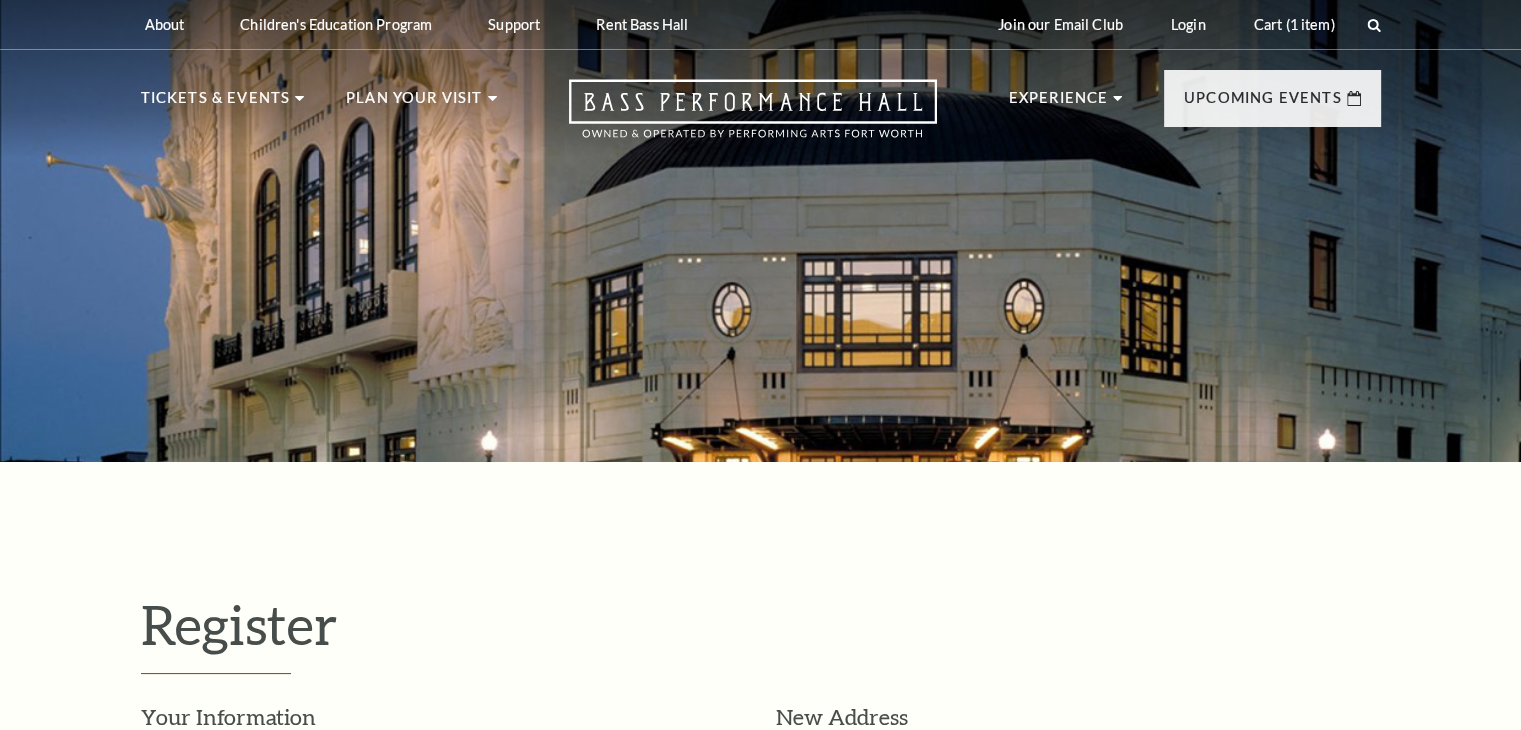scroll, scrollTop: 0, scrollLeft: 0, axis: both 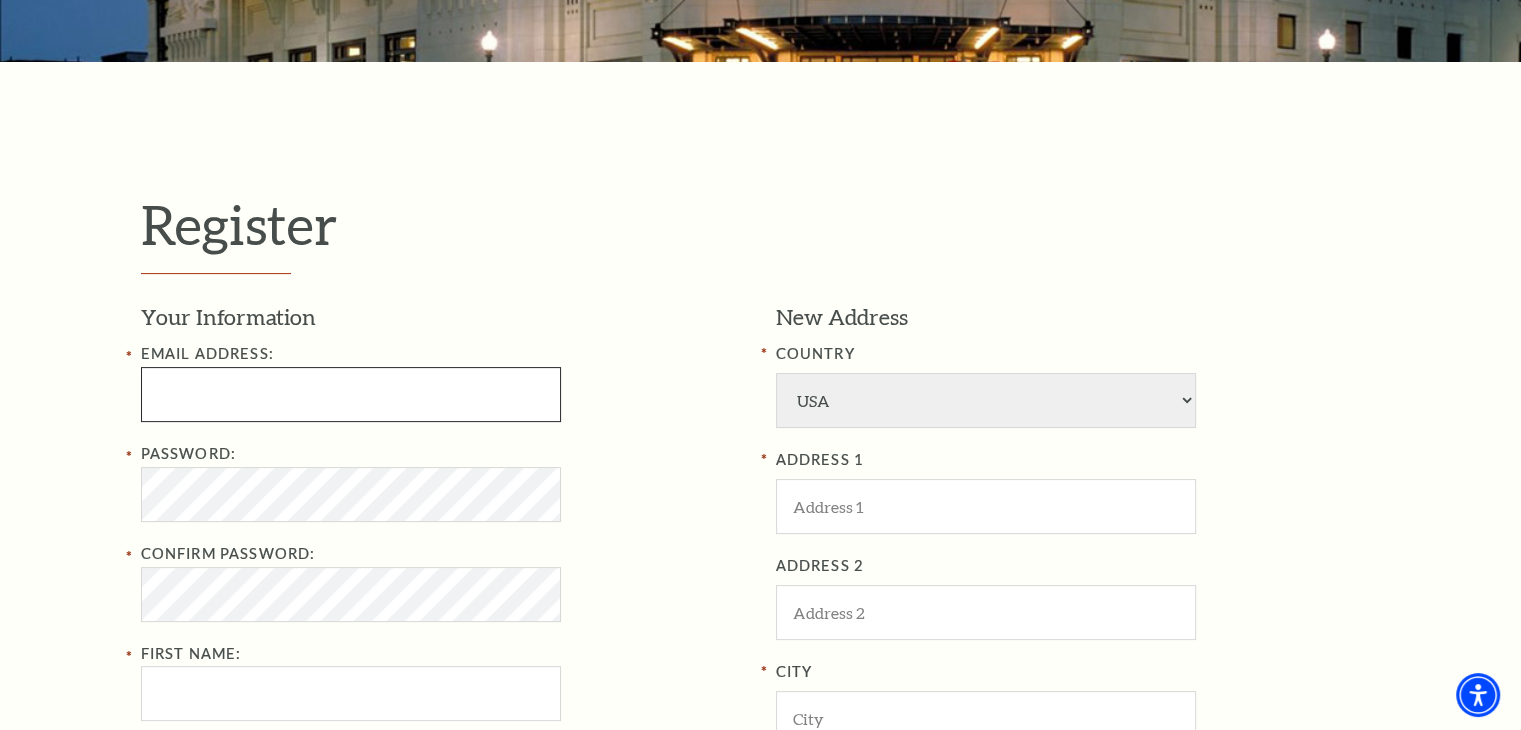 click at bounding box center (351, 394) 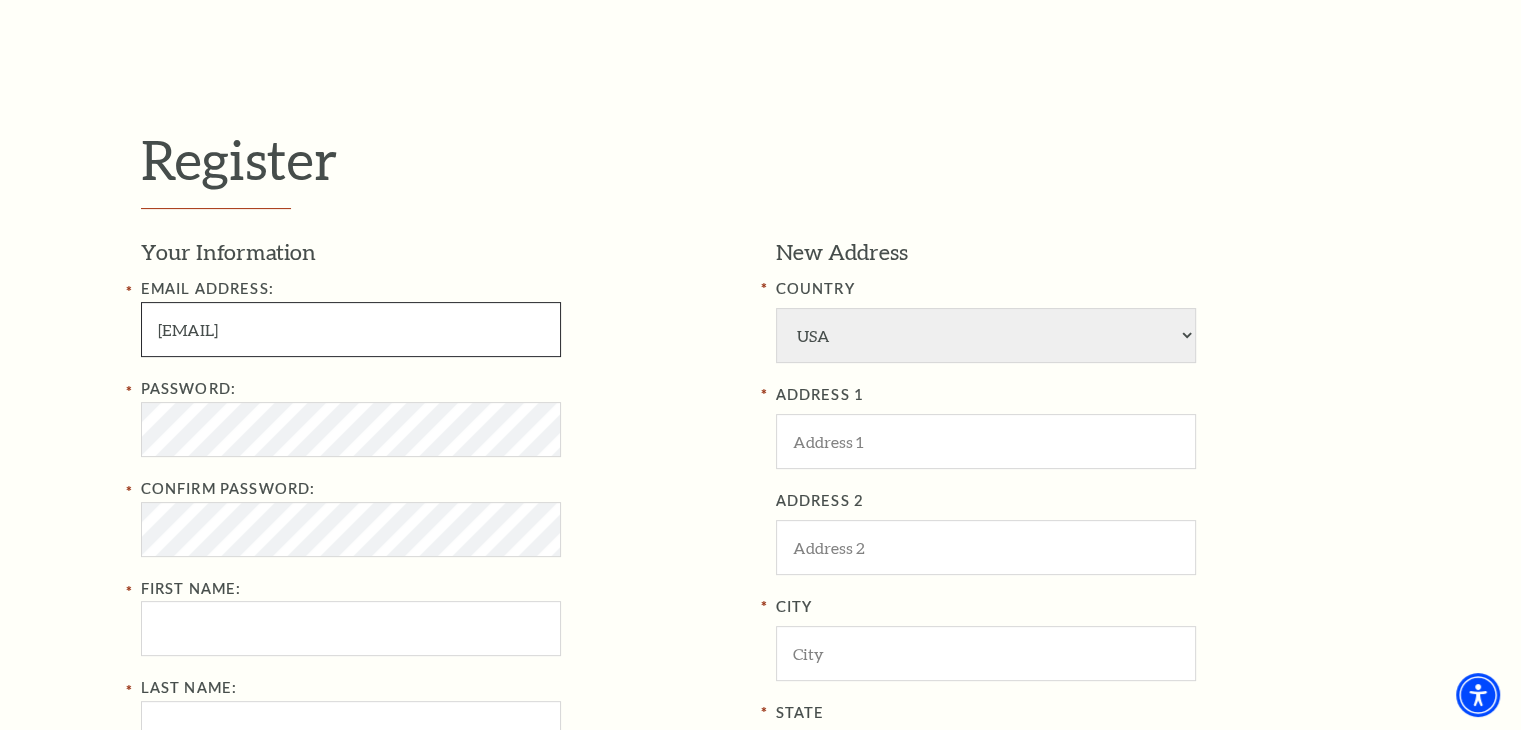 scroll, scrollTop: 700, scrollLeft: 0, axis: vertical 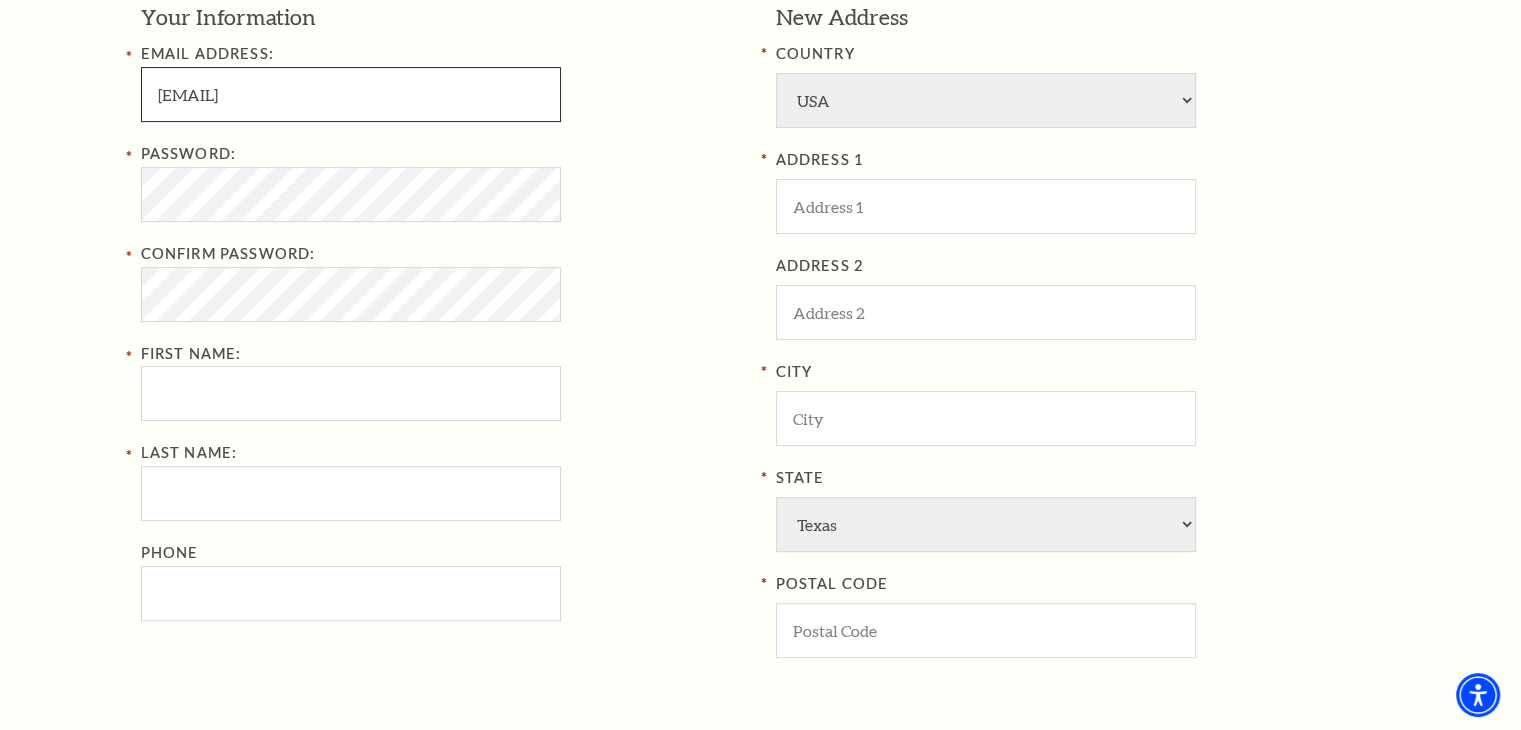 drag, startPoint x: 236, startPoint y: 97, endPoint x: 132, endPoint y: 93, distance: 104.0769 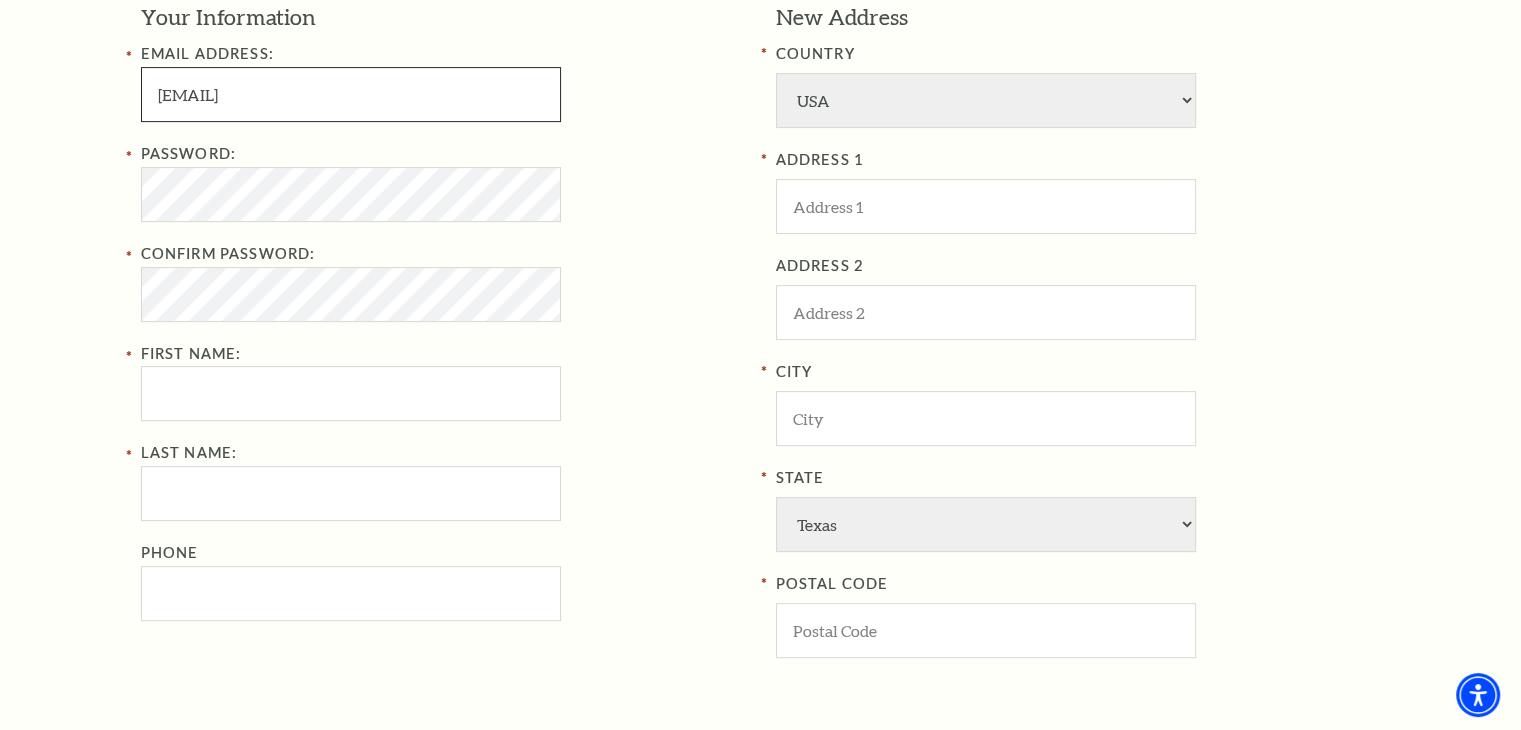 type on "rykelborn1@mail.com" 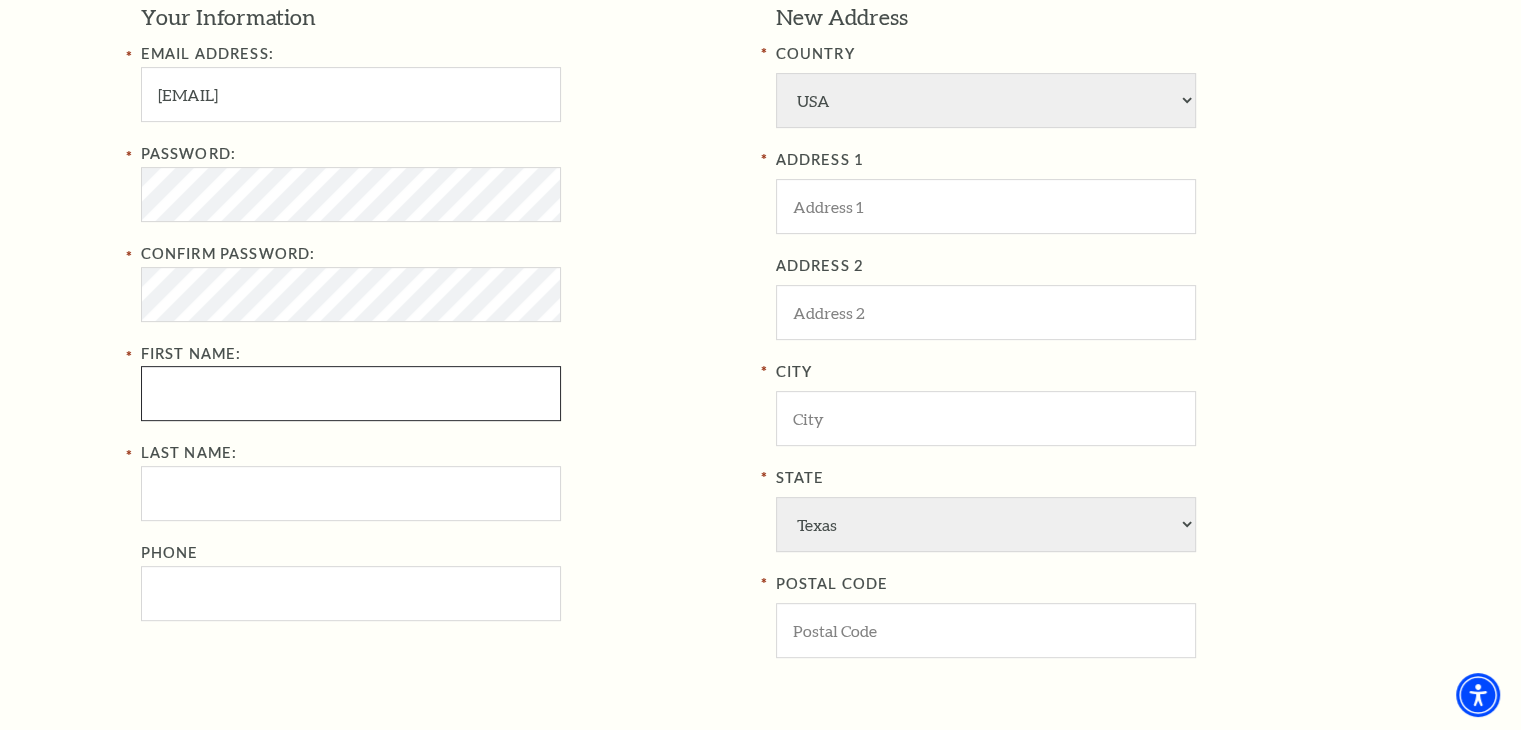 click on "First Name:" at bounding box center [351, 393] 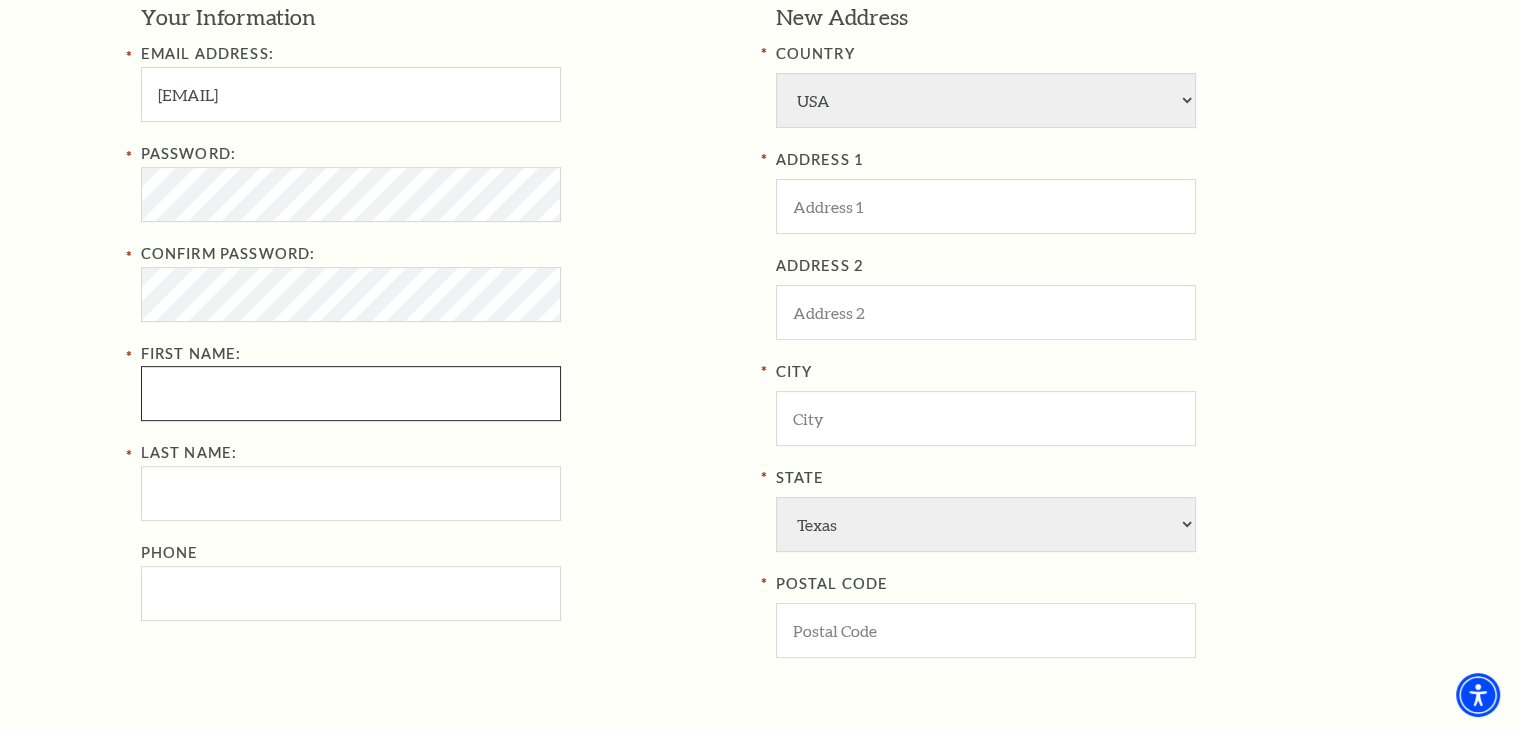 paste on "Simon Zacher" 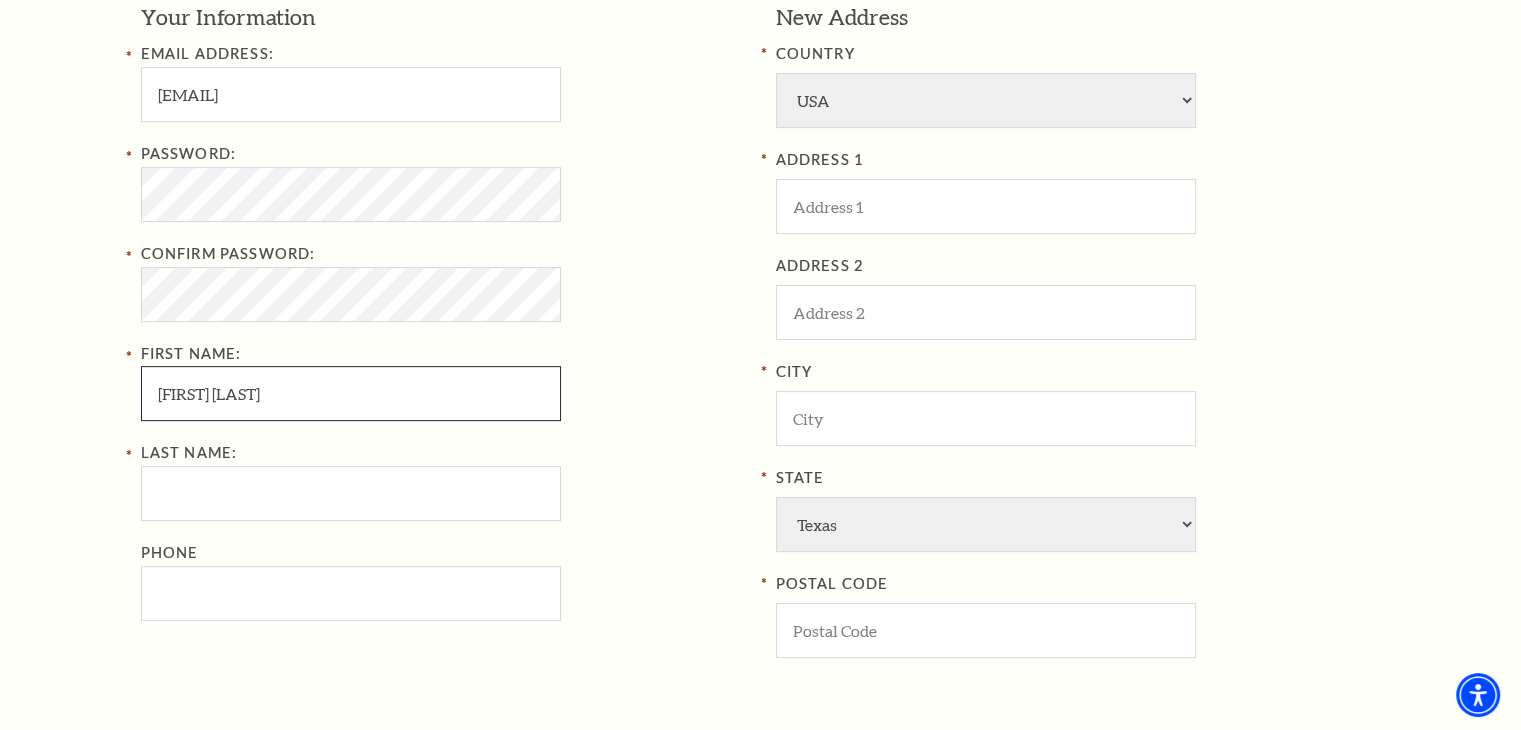 drag, startPoint x: 205, startPoint y: 393, endPoint x: 283, endPoint y: 401, distance: 78.40918 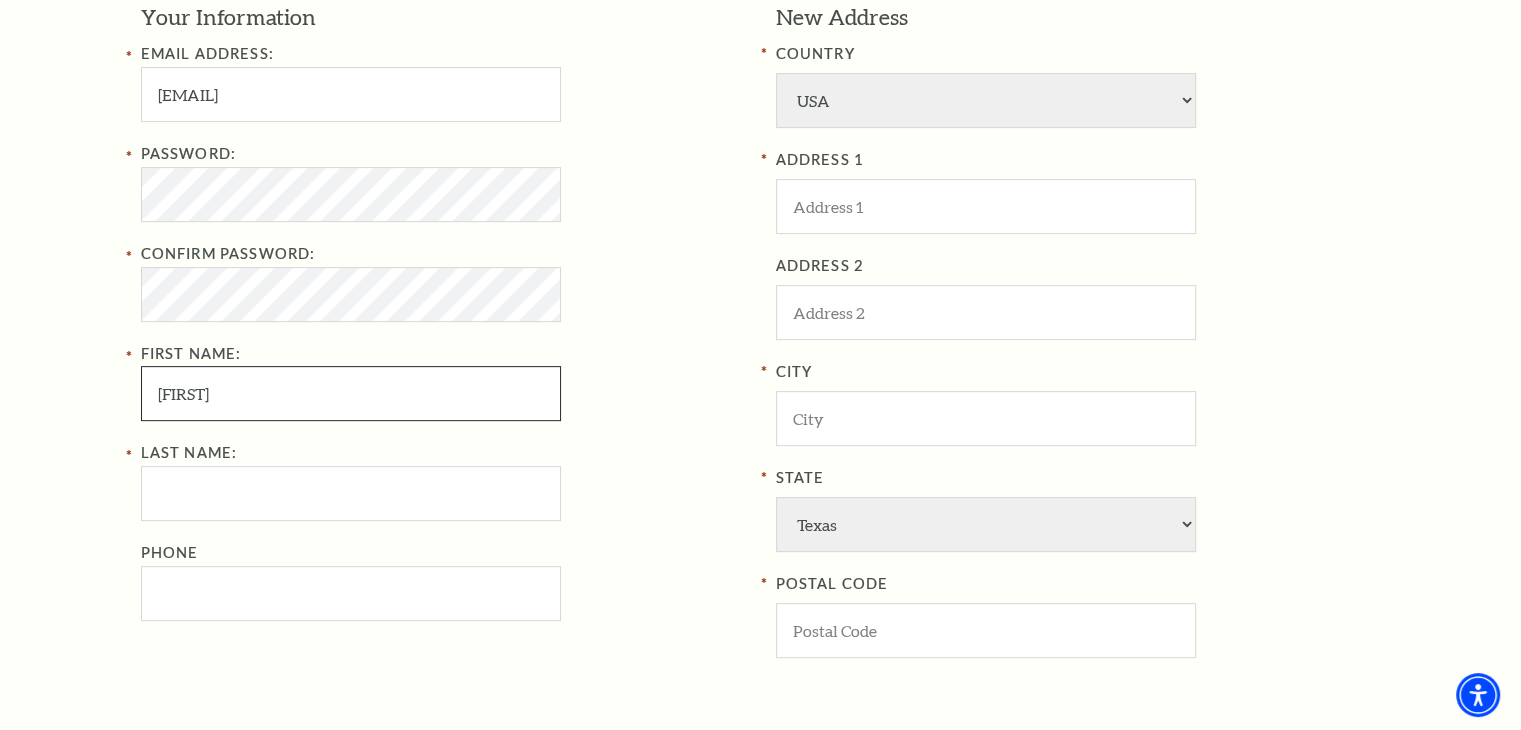 type on "Simon" 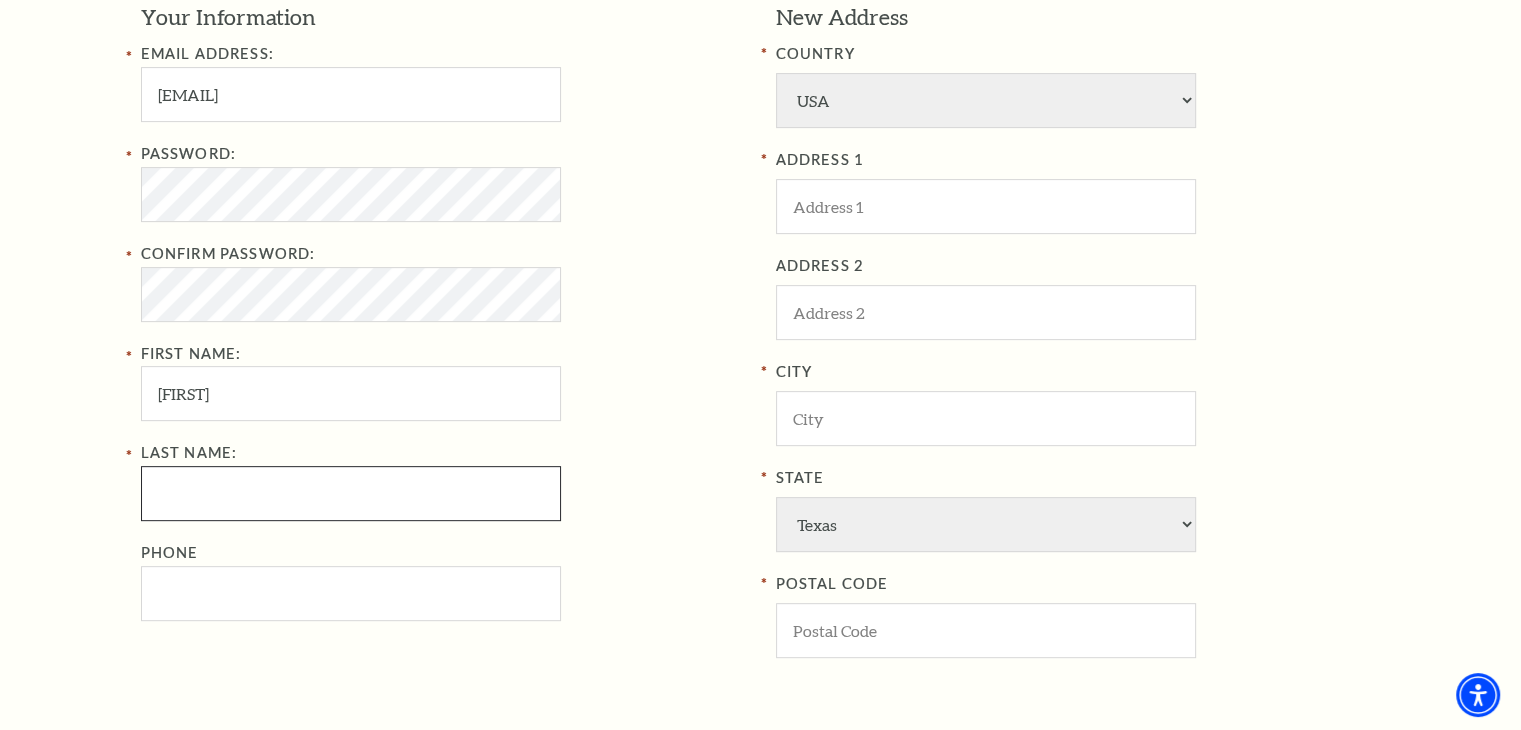 click on "Last Name:" at bounding box center (351, 493) 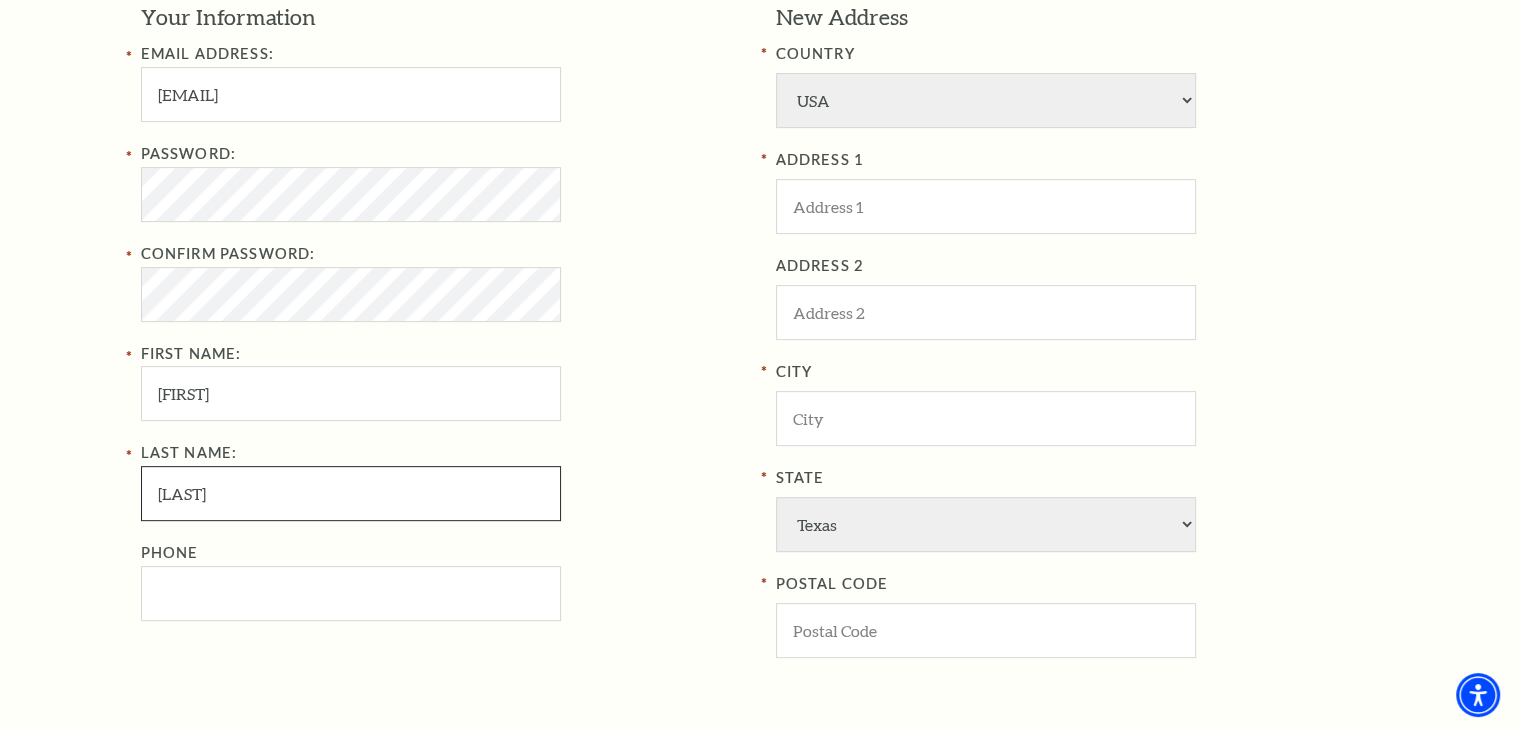 type on "Zacher" 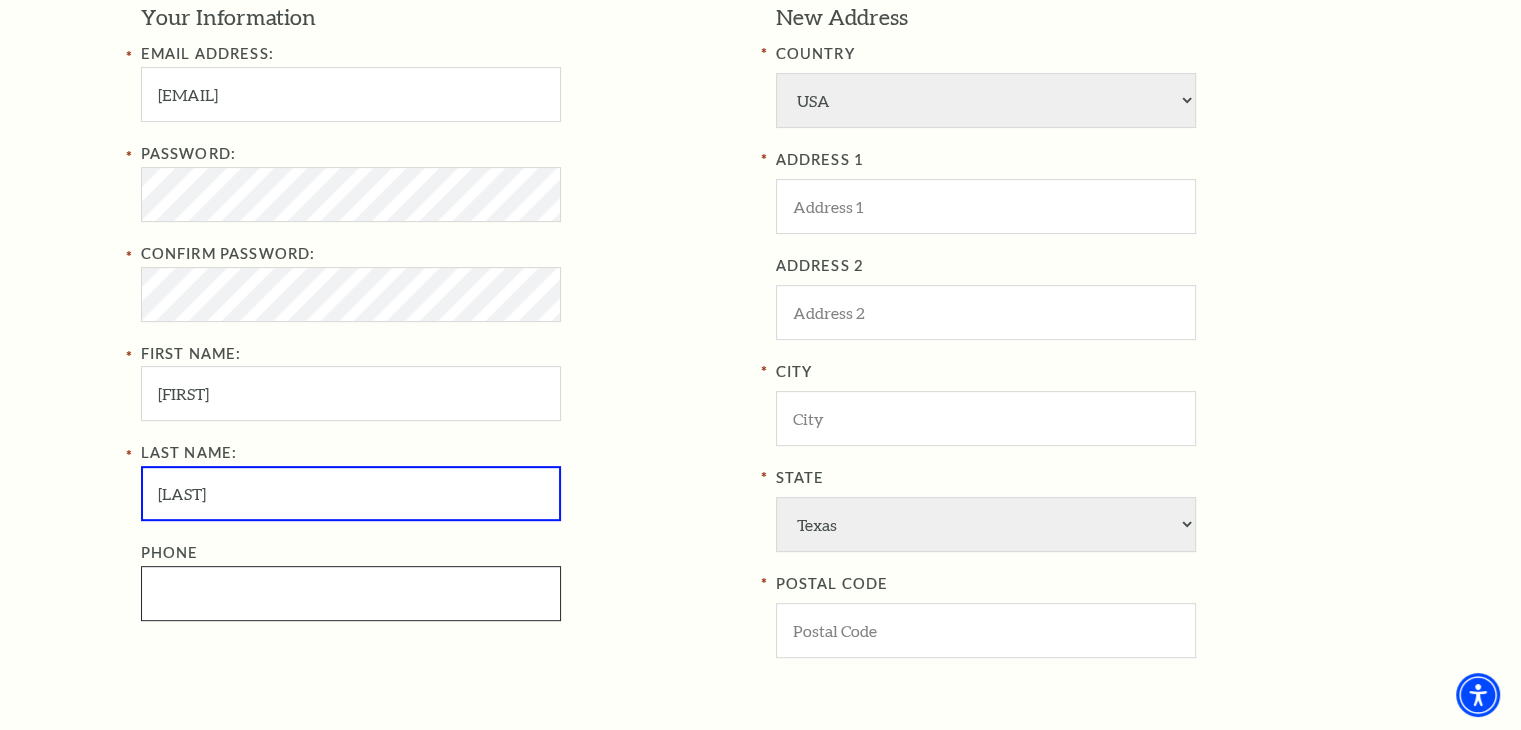 click on "Phone" at bounding box center [351, 593] 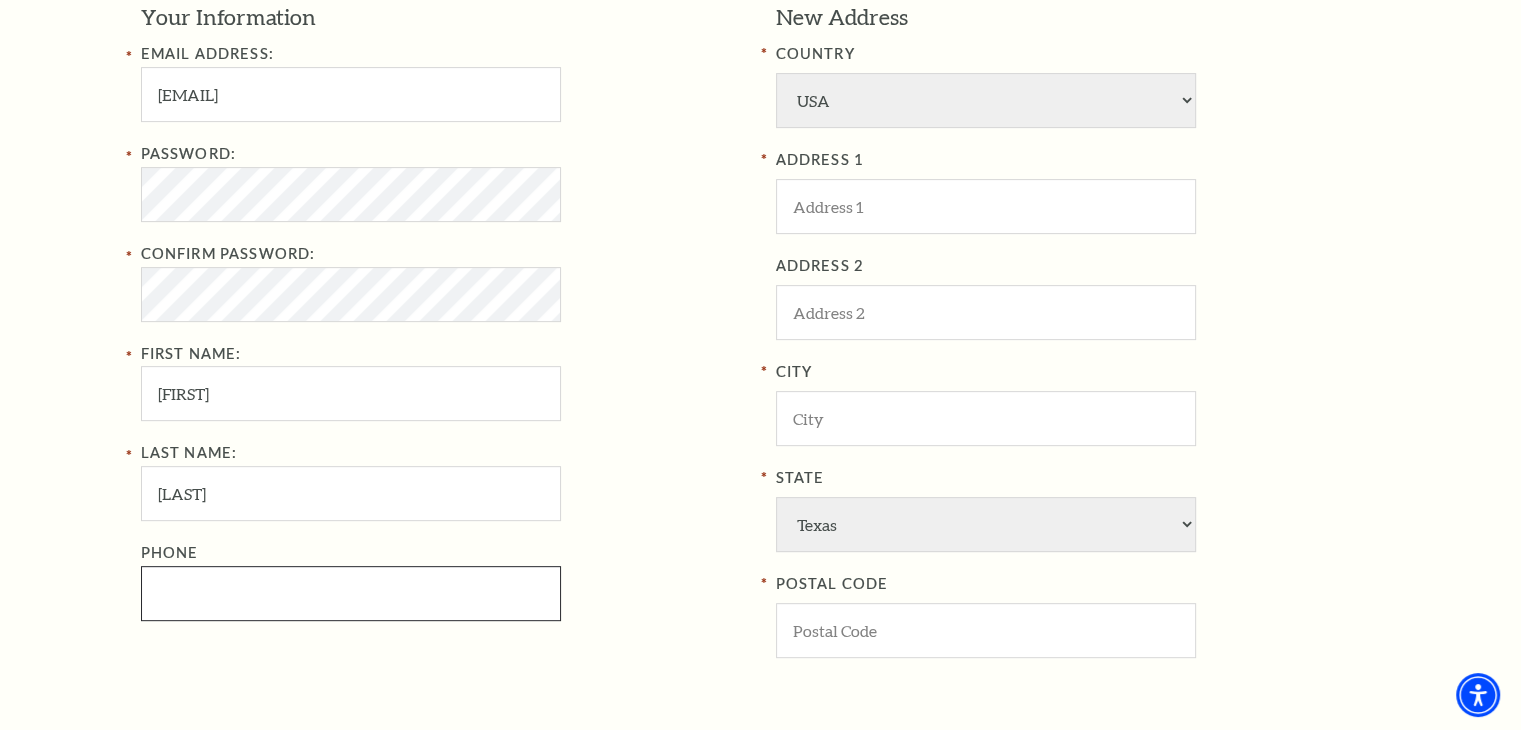 paste on "2102561822" 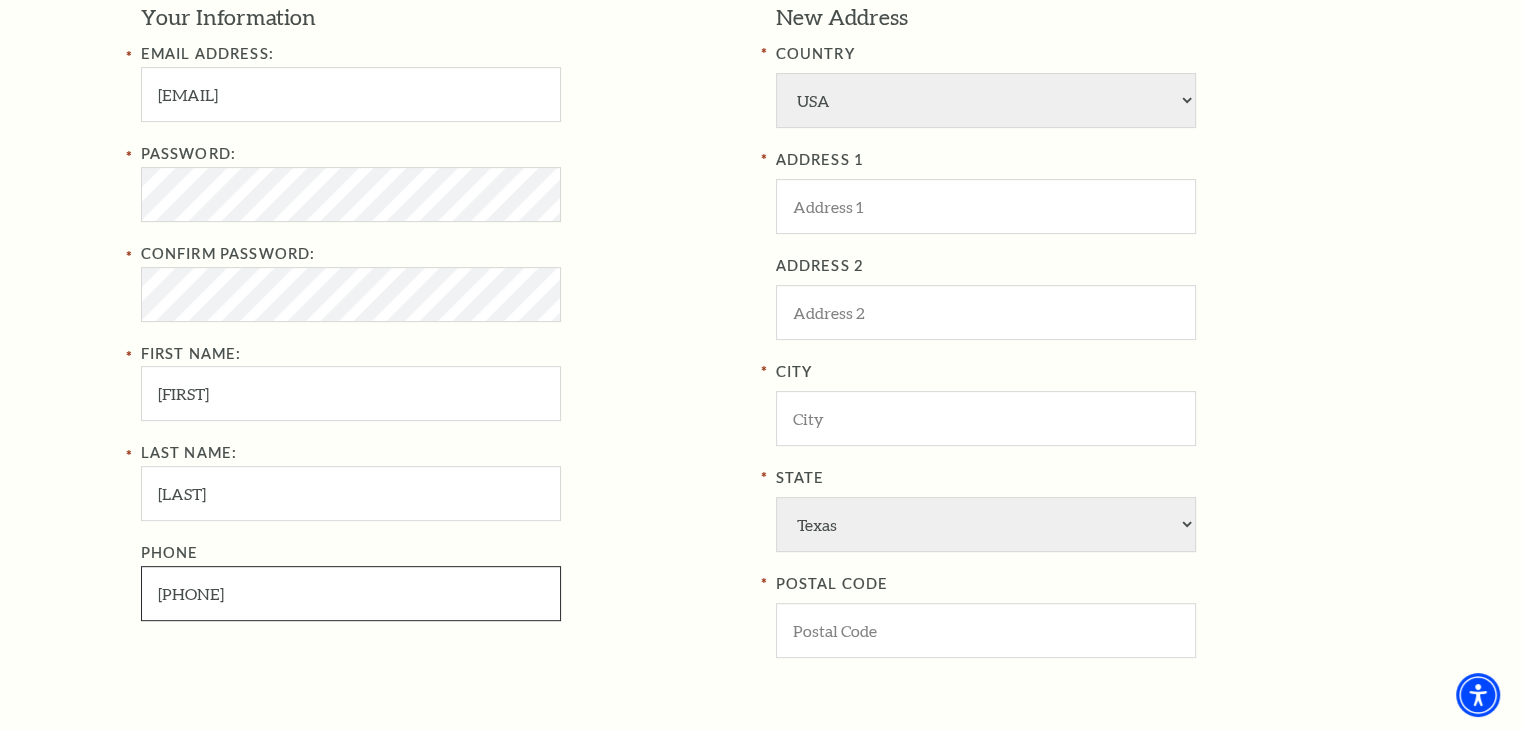 type on "210-256-1822" 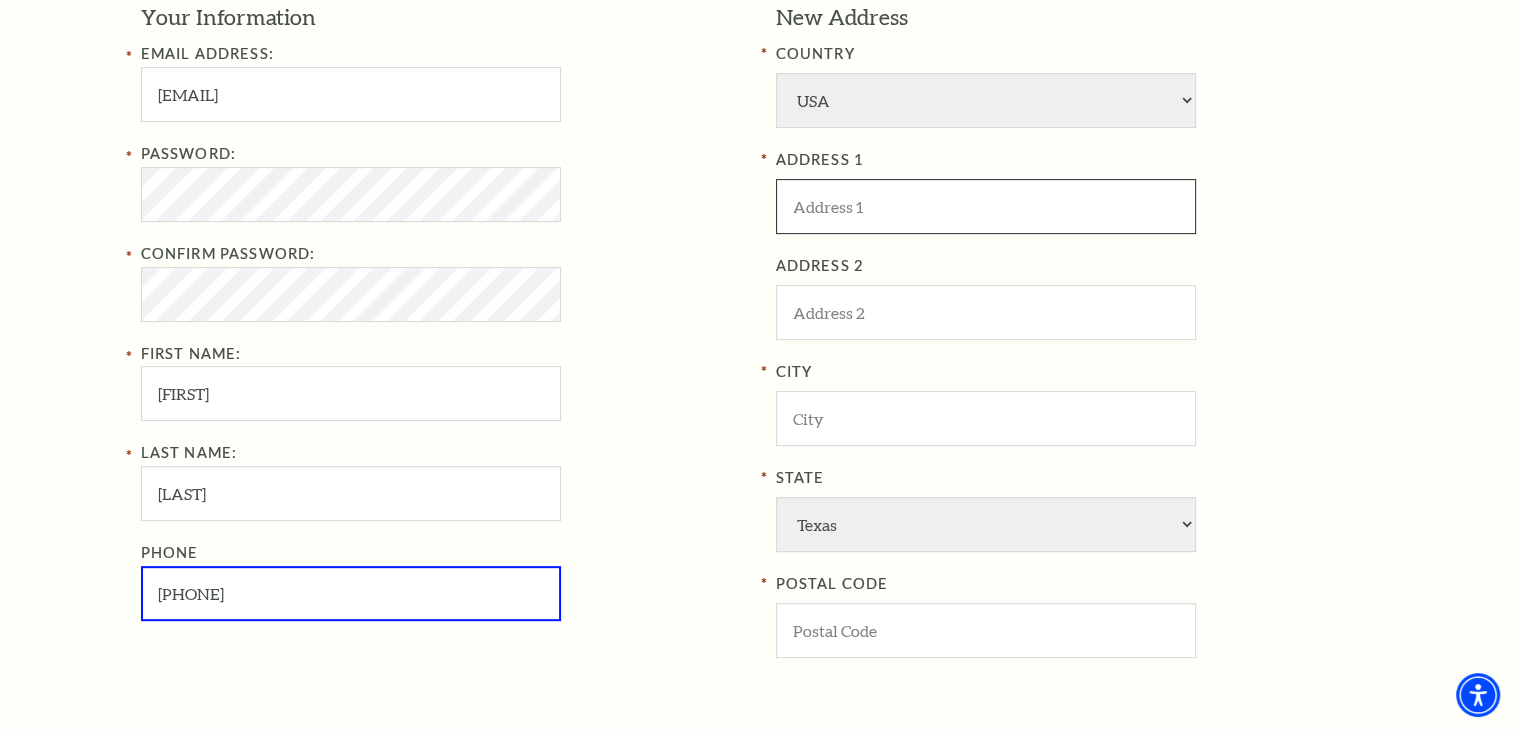 click at bounding box center (986, 206) 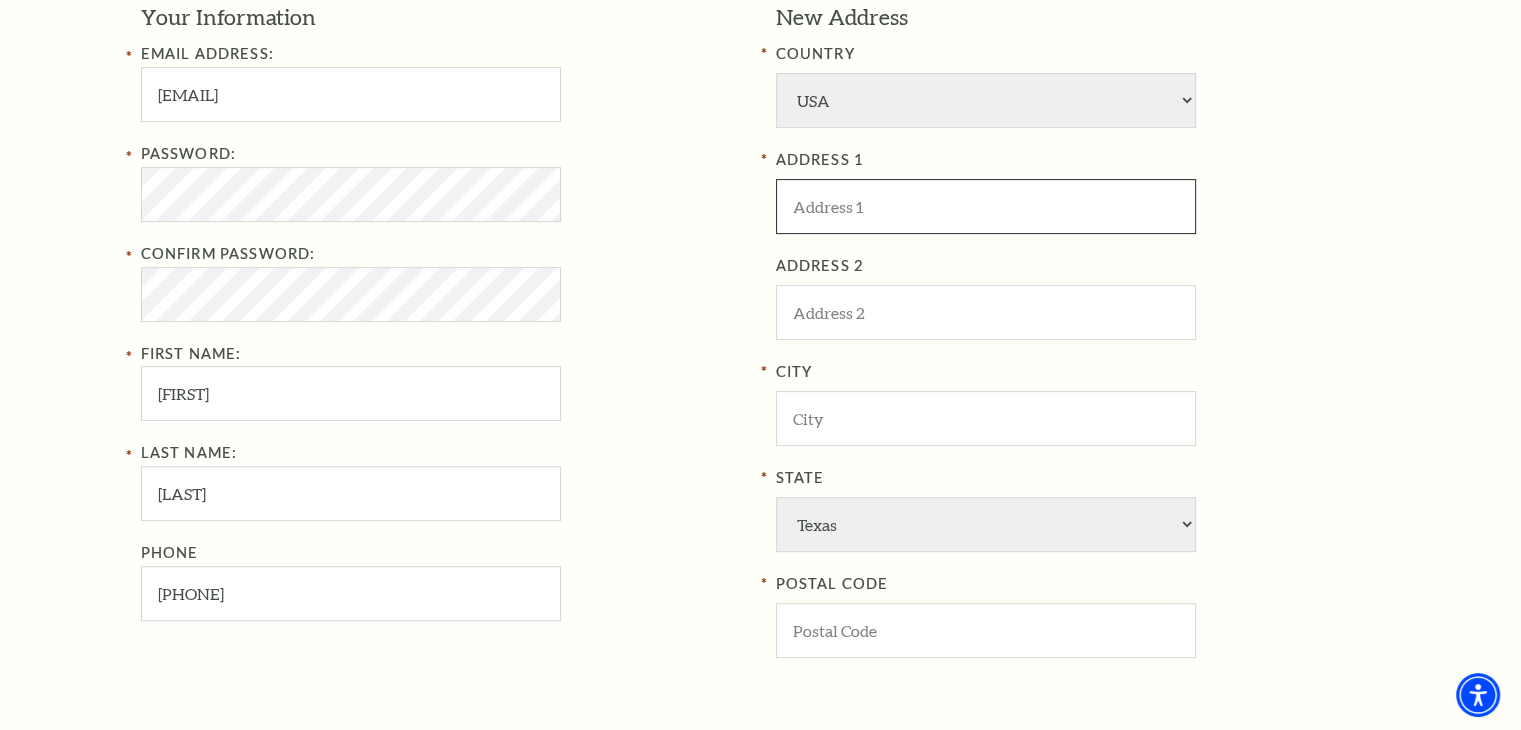 paste on "1002 W Belknap St, Fort Worth, TX 76102" 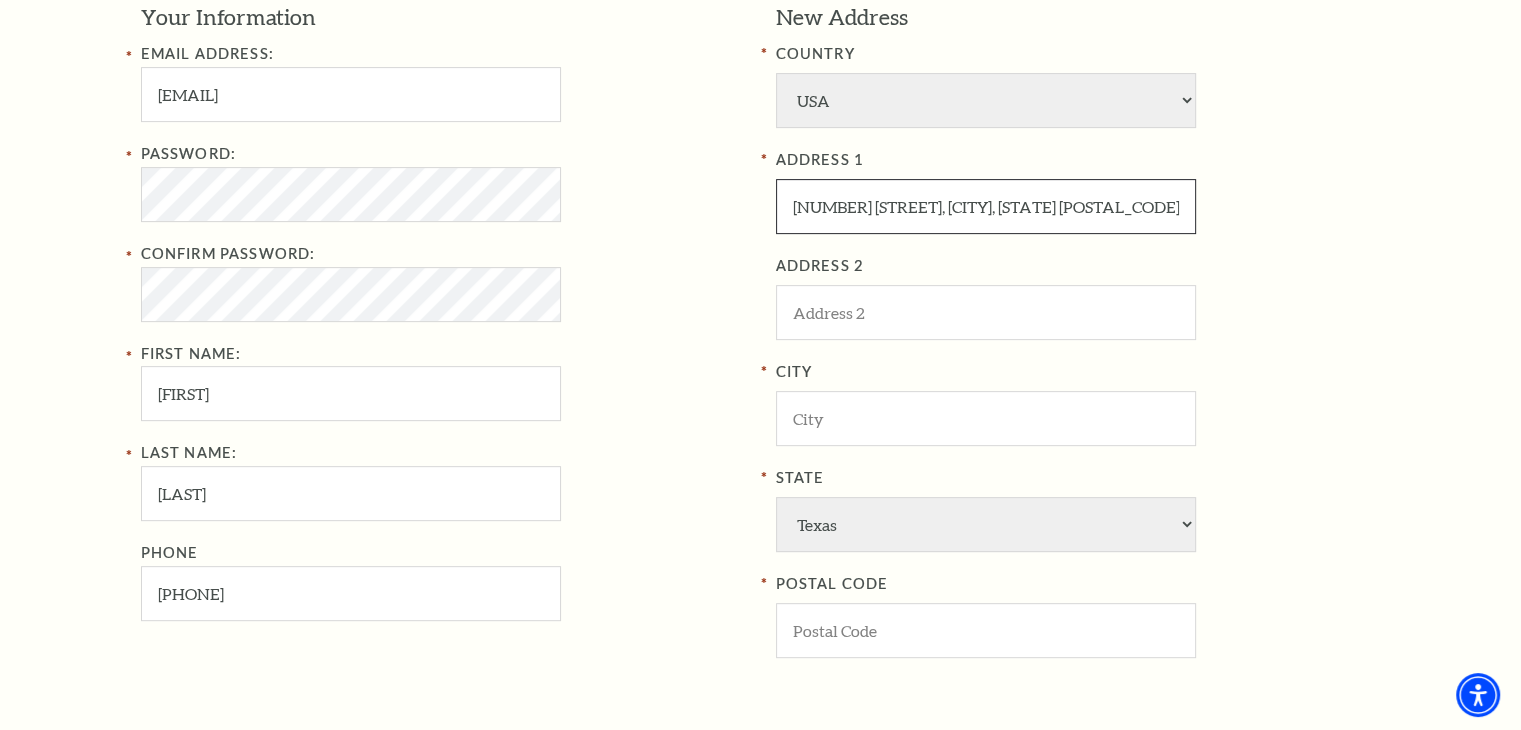drag, startPoint x: 1053, startPoint y: 202, endPoint x: 1124, endPoint y: 203, distance: 71.00704 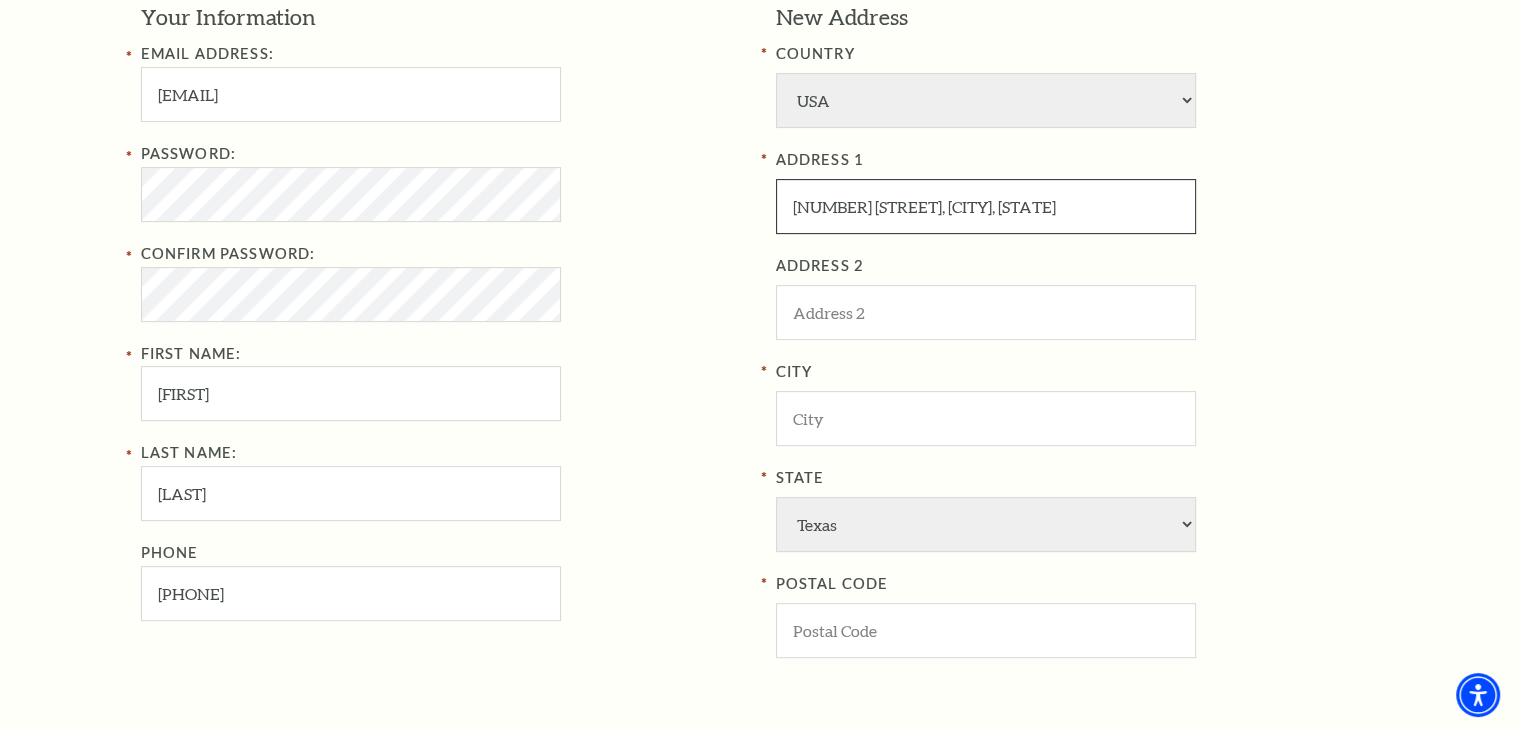 type on "1002 W Belknap St, Fort Worth, TX" 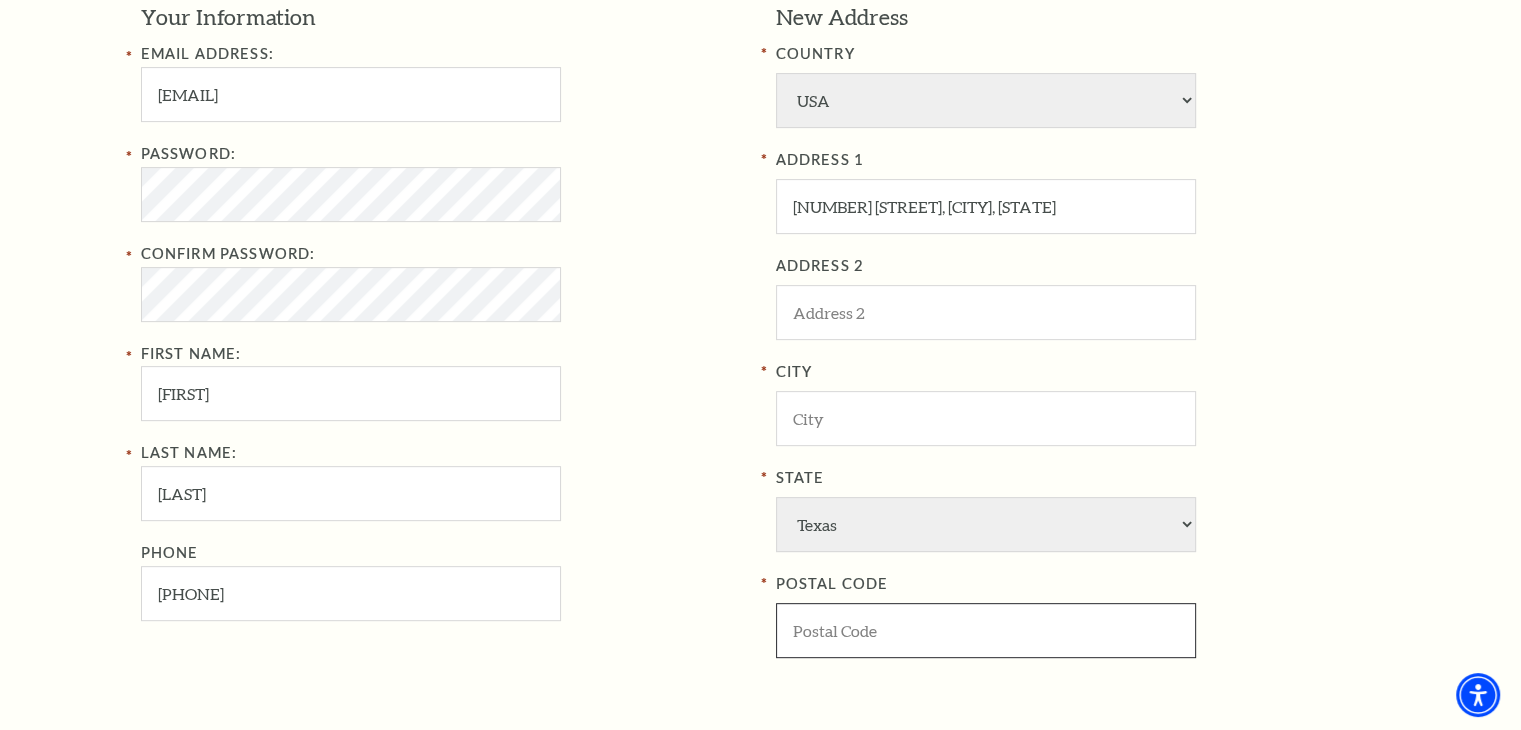 click at bounding box center (986, 630) 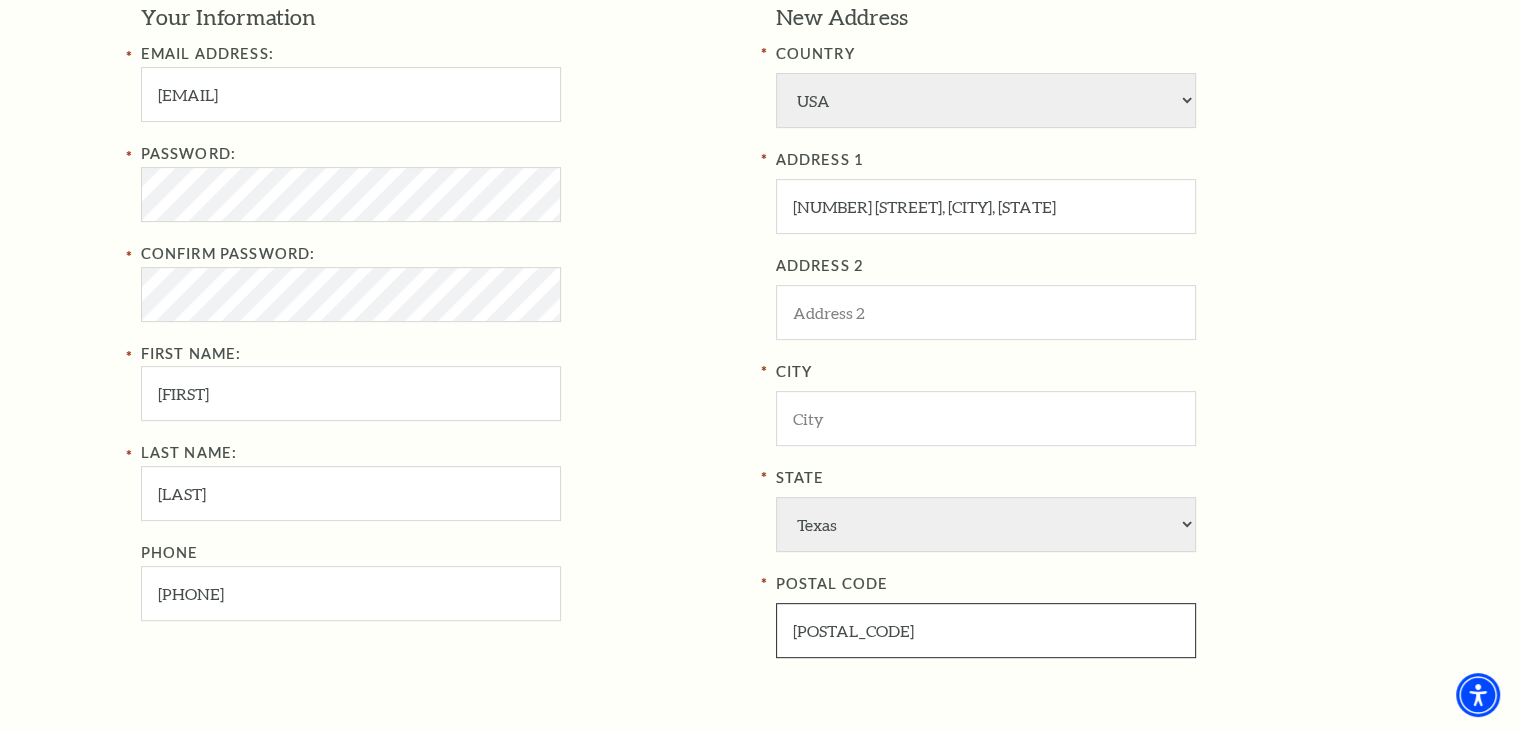 type on "76102" 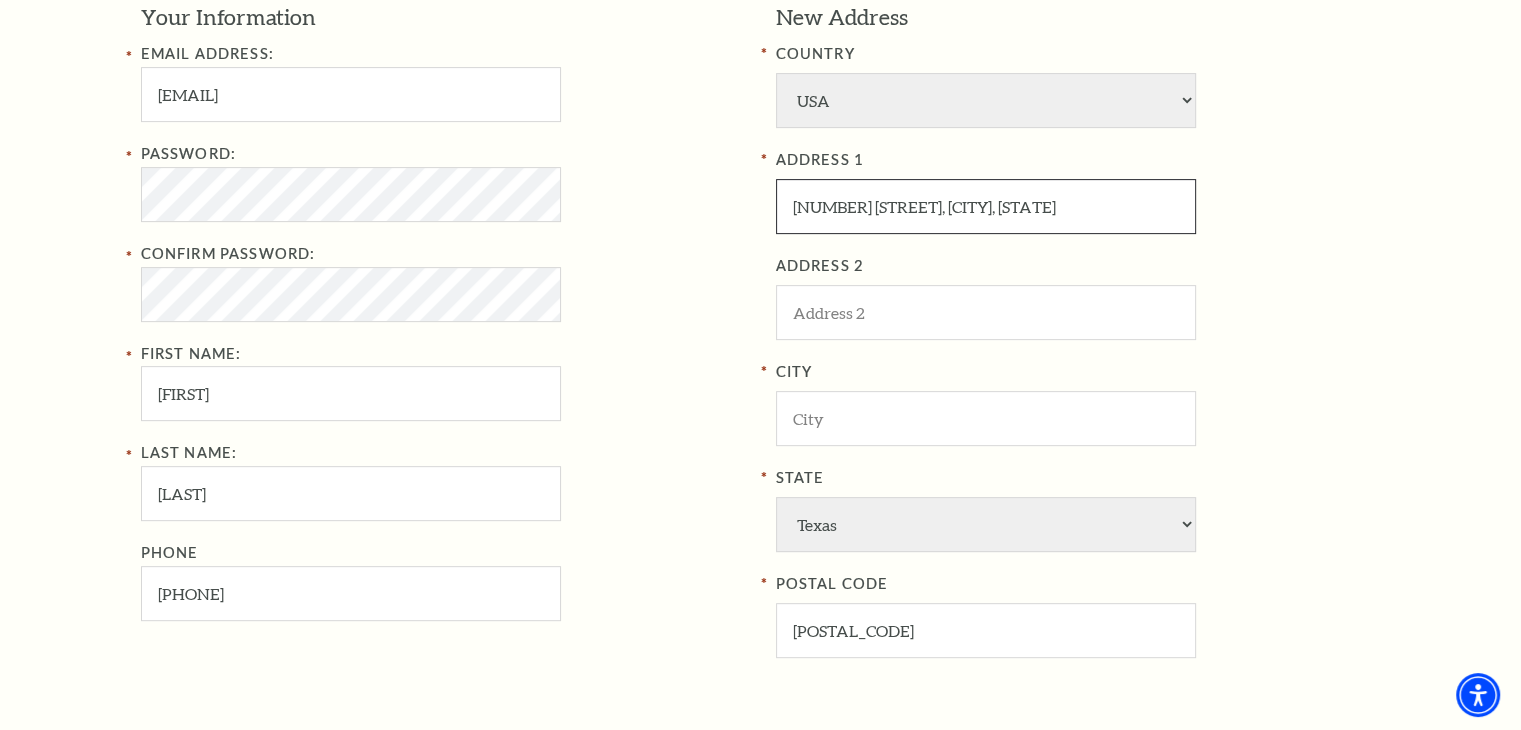drag, startPoint x: 1017, startPoint y: 210, endPoint x: 939, endPoint y: 210, distance: 78 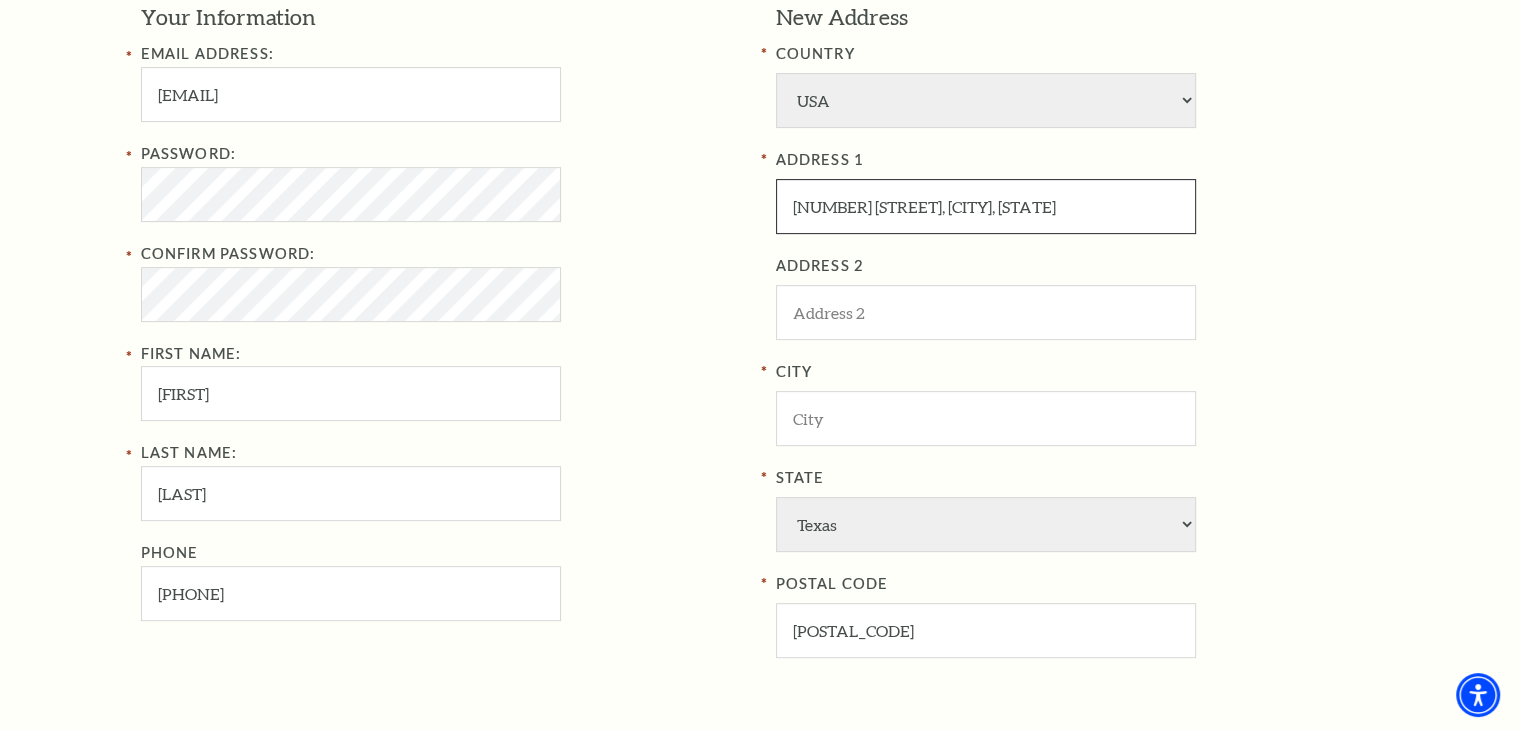 click on "1002 W Belknap St, Fort Worth, TX" at bounding box center [986, 206] 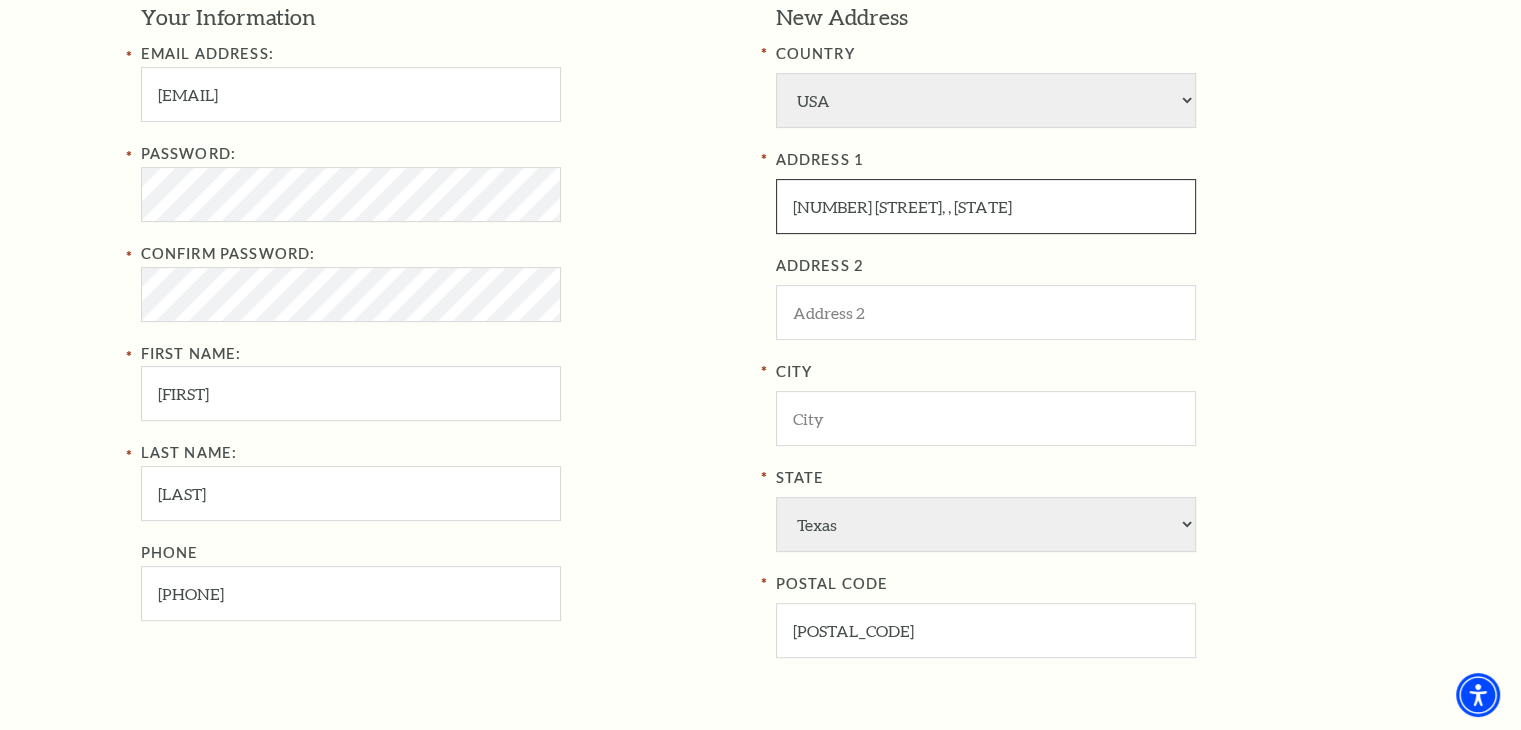 type on "1002 W Belknap St, , TX" 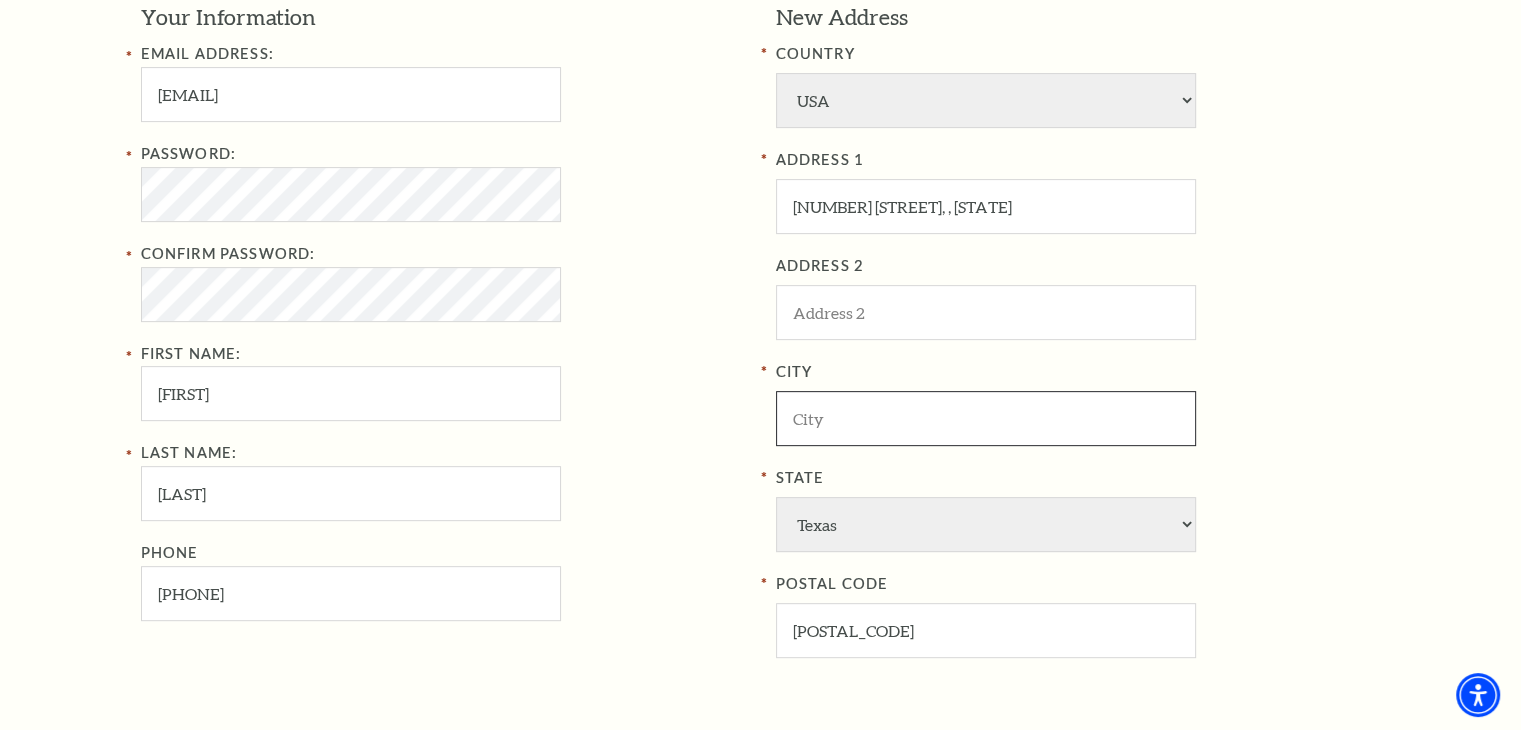 click at bounding box center [986, 418] 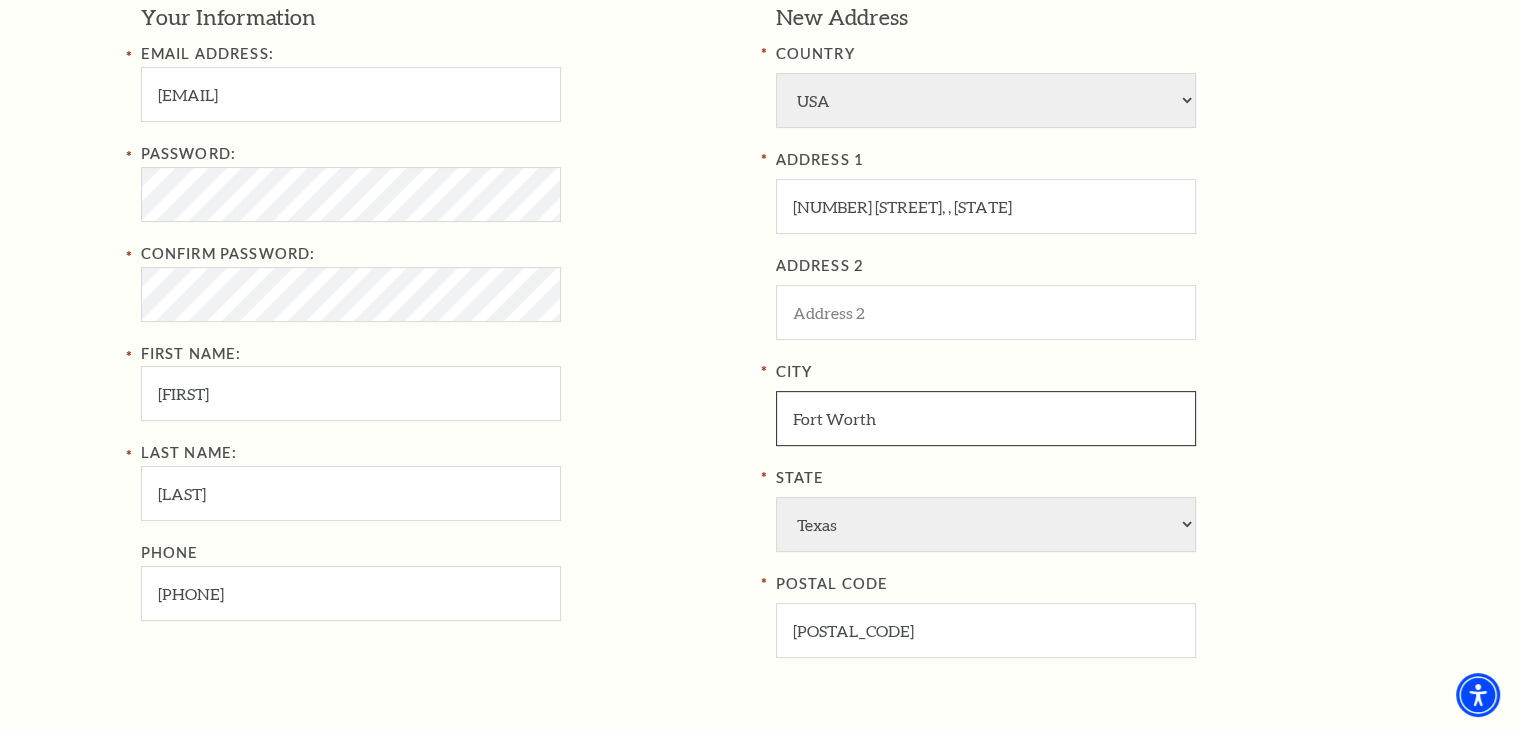 type on "Fort Worth" 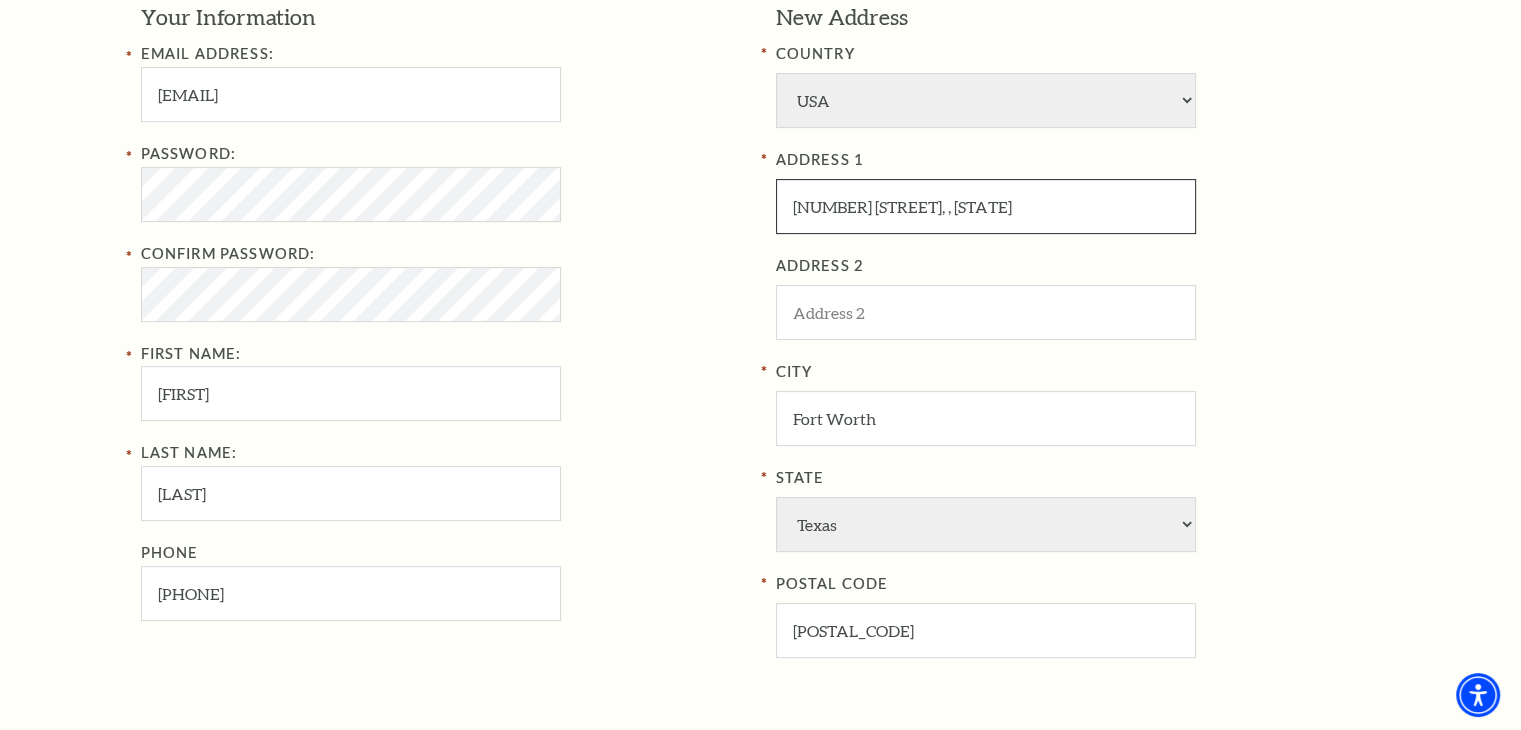 drag, startPoint x: 931, startPoint y: 205, endPoint x: 989, endPoint y: 212, distance: 58.420887 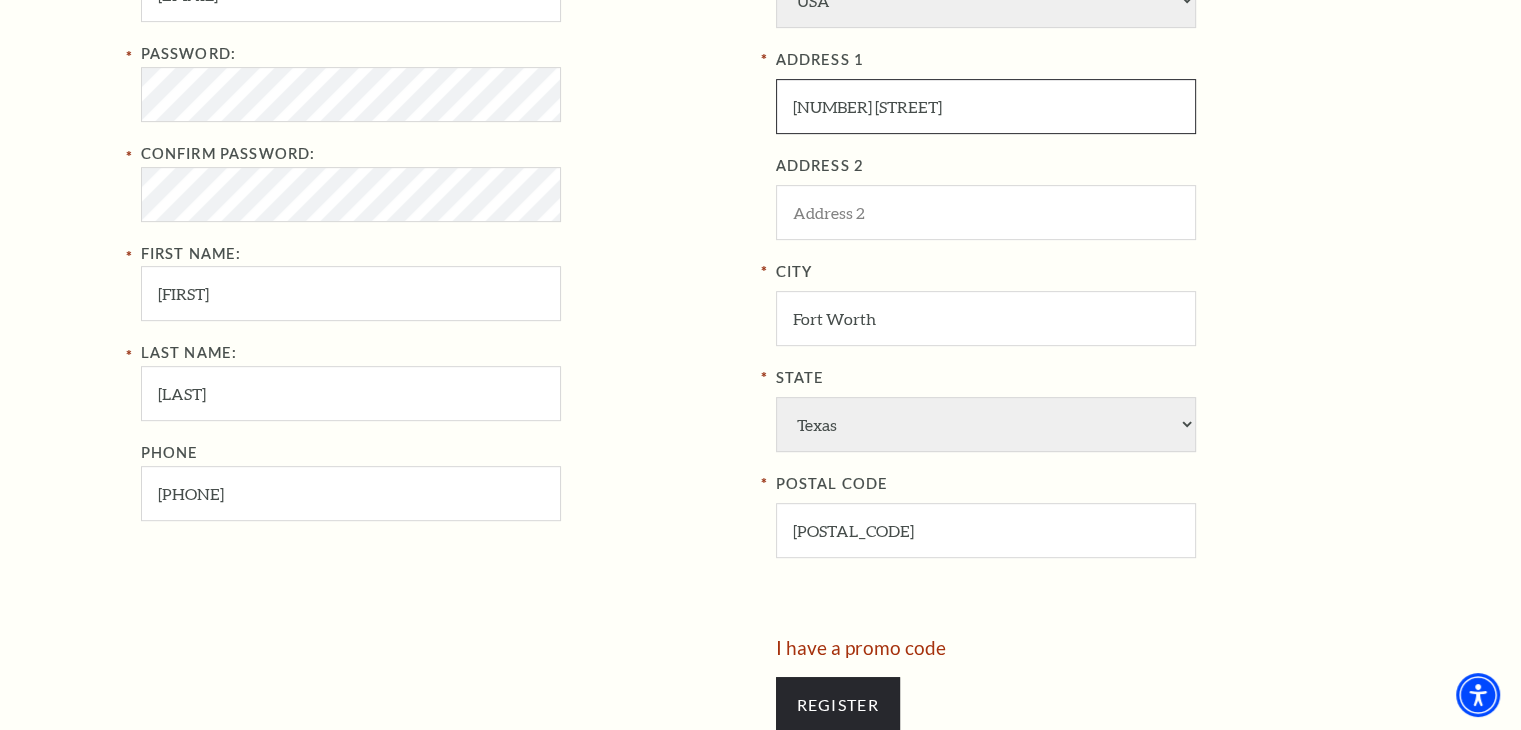 scroll, scrollTop: 900, scrollLeft: 0, axis: vertical 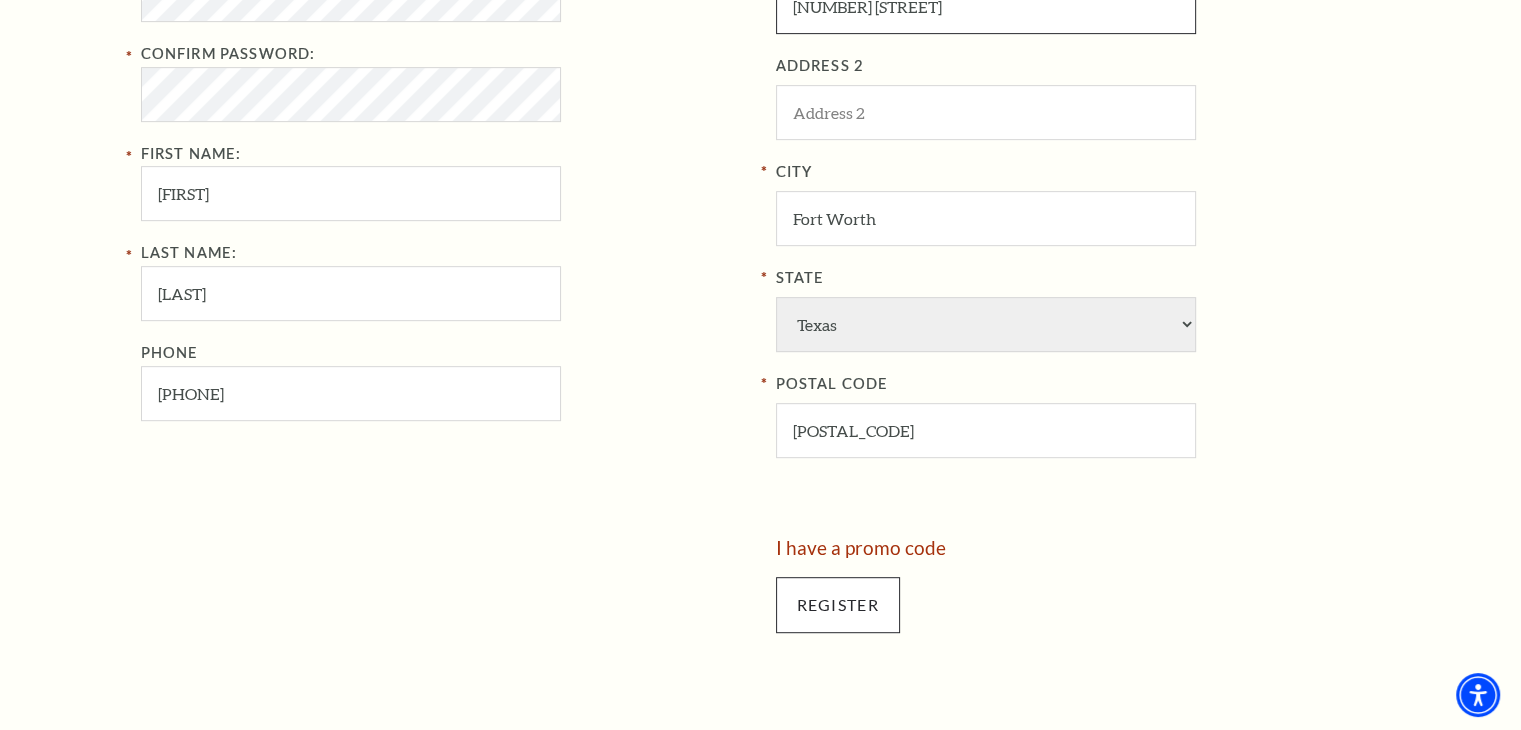 type on "1002 W Belknap St" 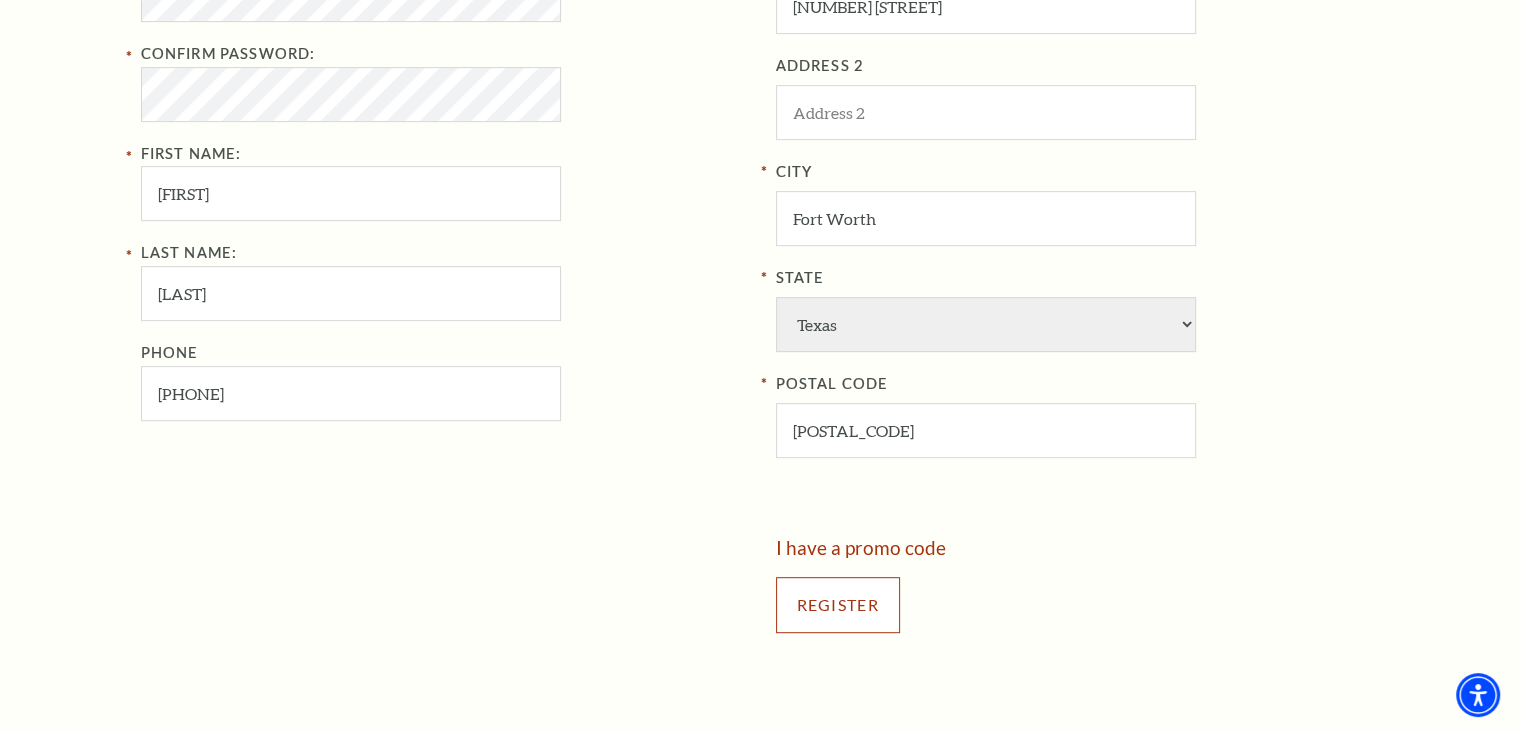 click on "Register" at bounding box center (838, 605) 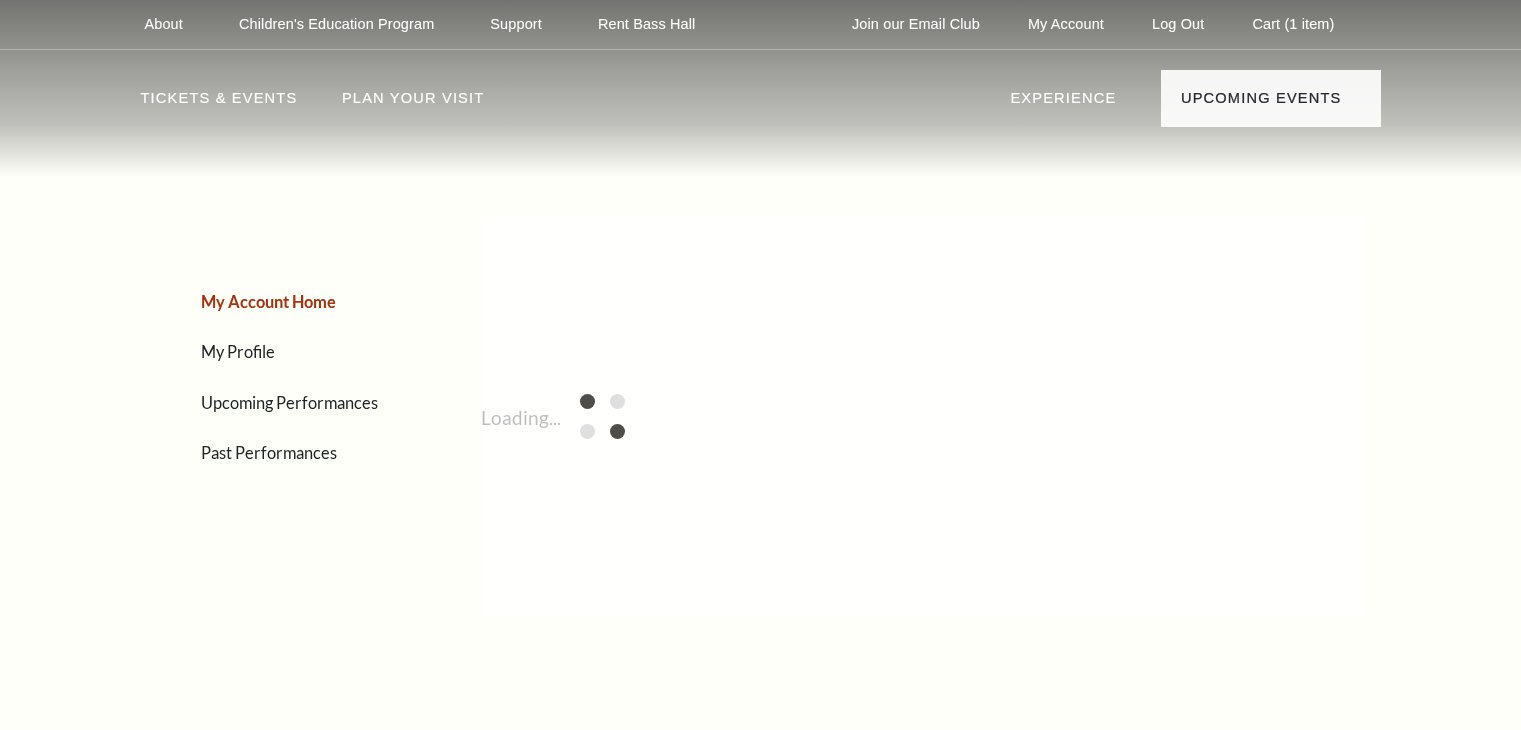 scroll, scrollTop: 0, scrollLeft: 0, axis: both 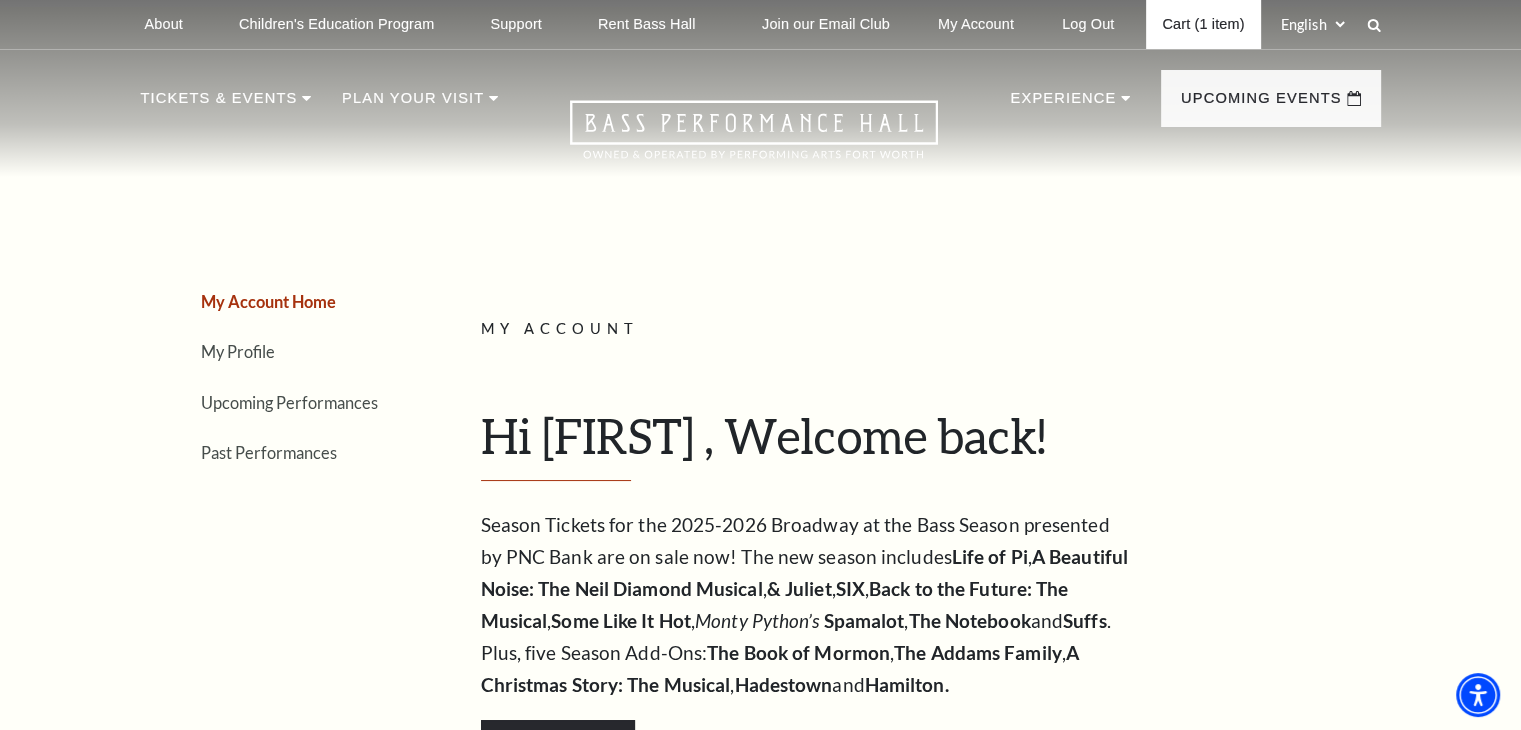 click on "Cart (1 item)" at bounding box center [1203, 24] 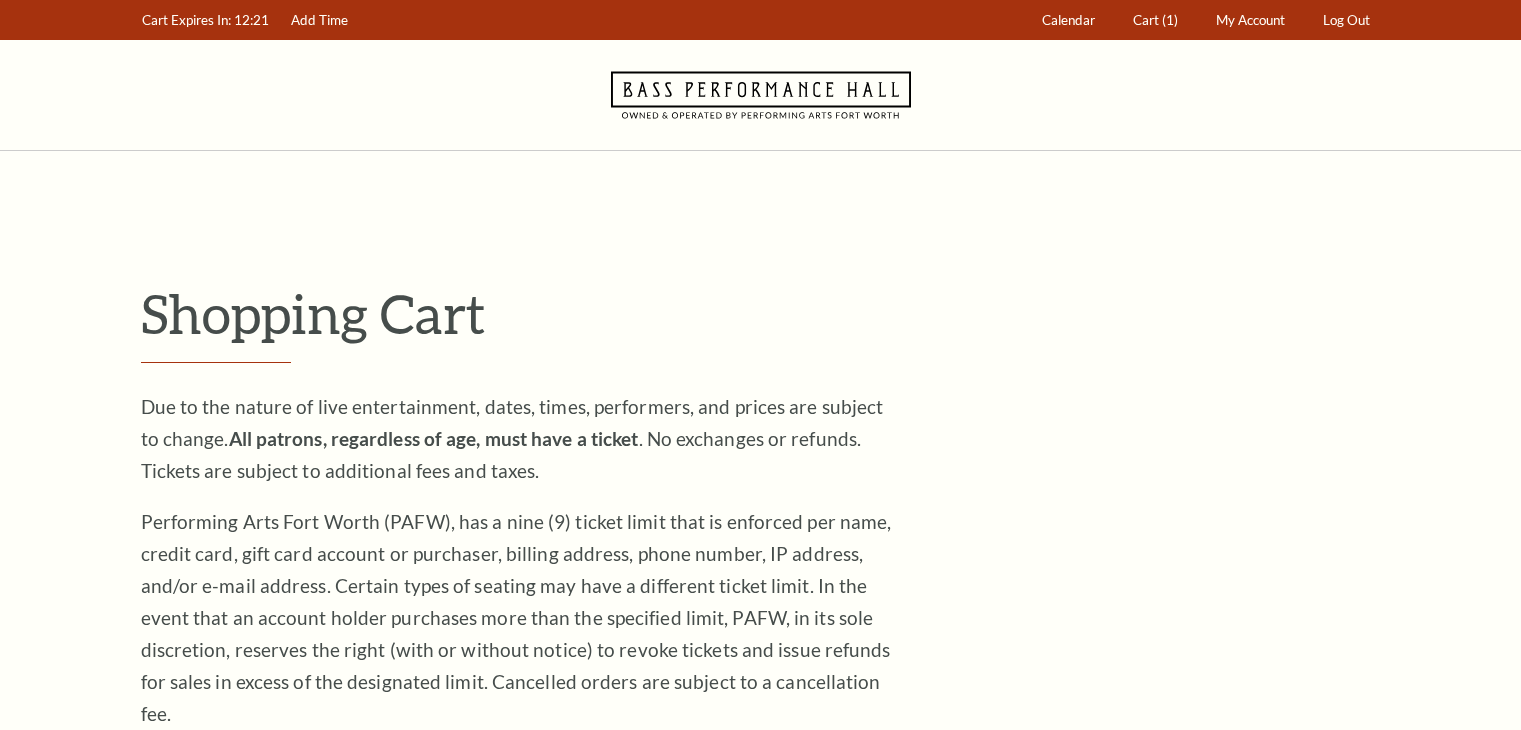 scroll, scrollTop: 0, scrollLeft: 0, axis: both 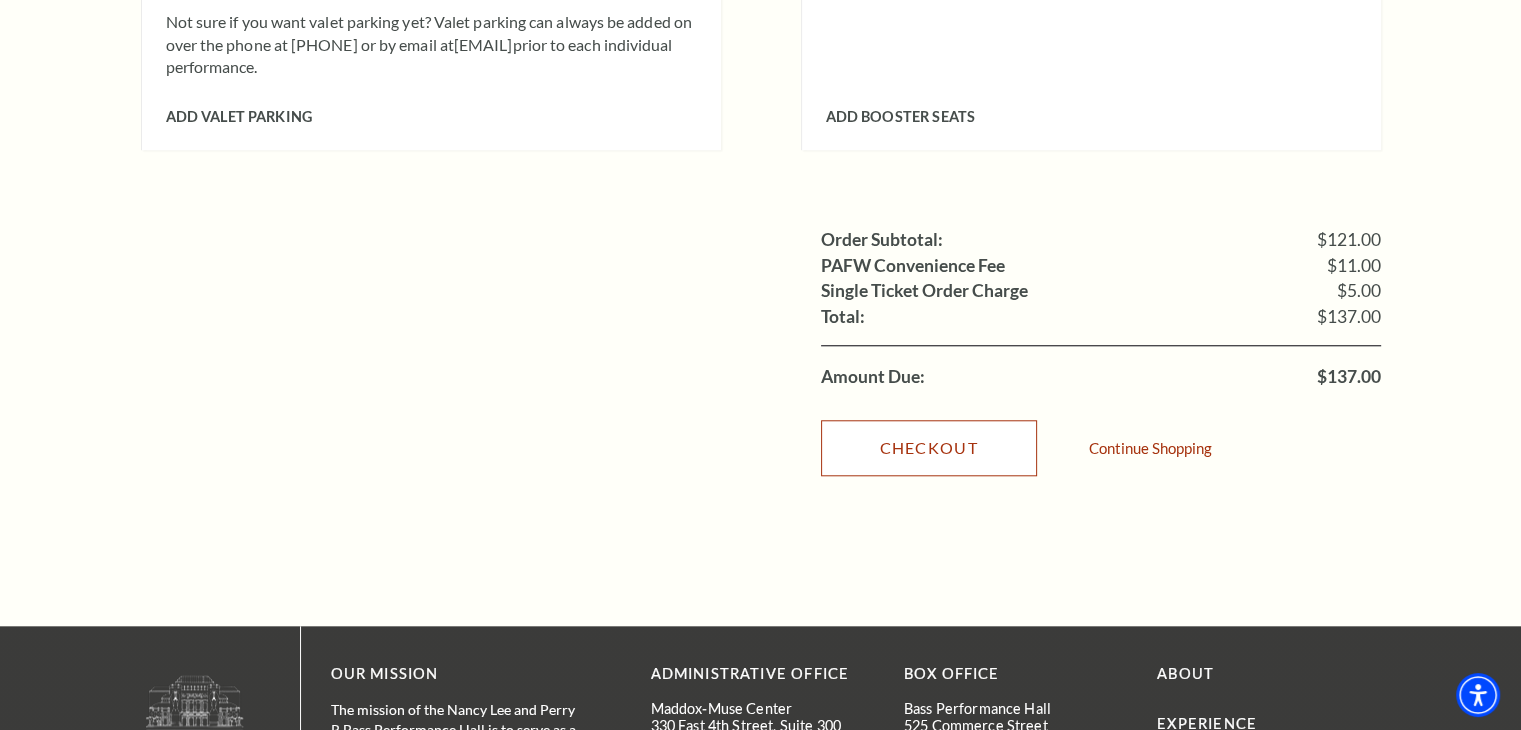 click on "Checkout" at bounding box center [929, 448] 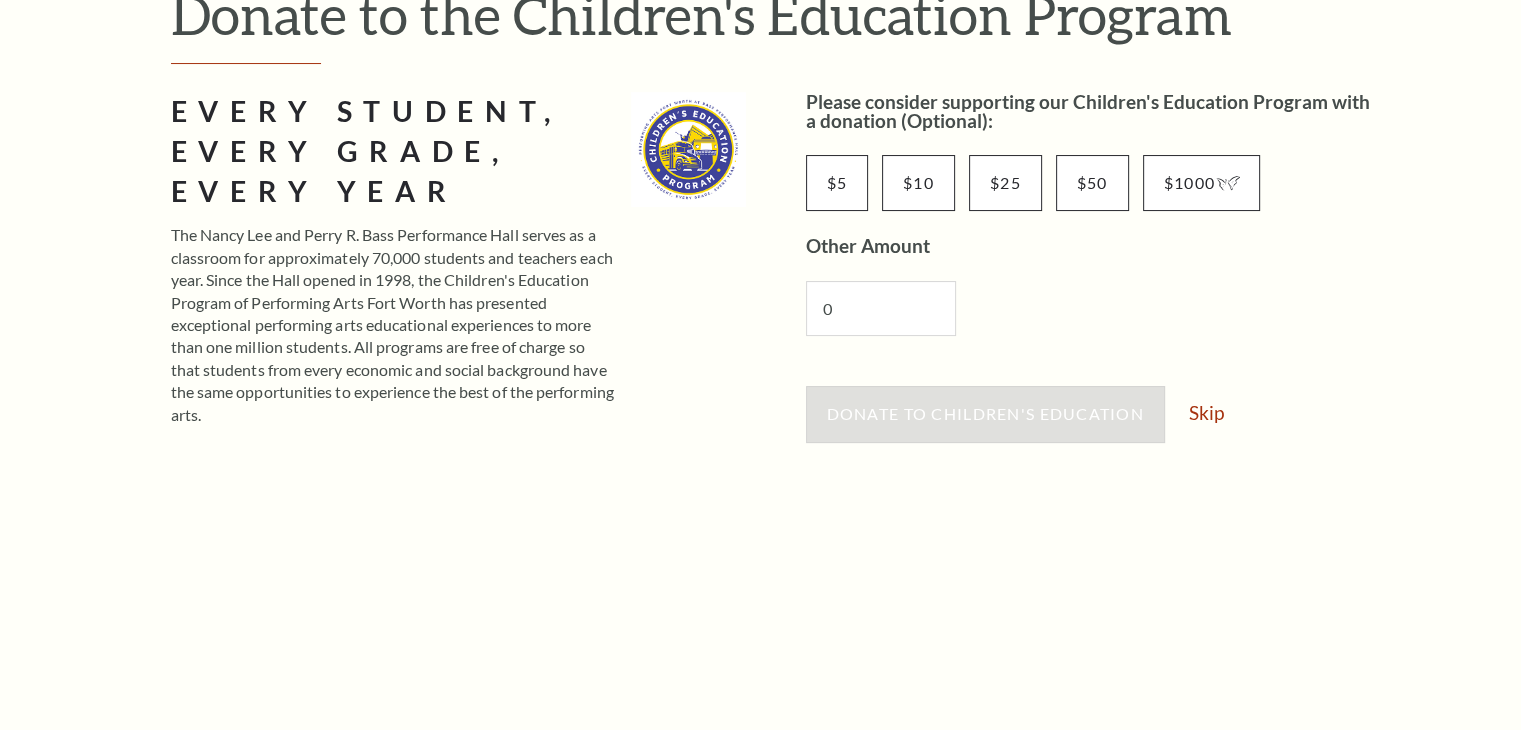 scroll, scrollTop: 400, scrollLeft: 0, axis: vertical 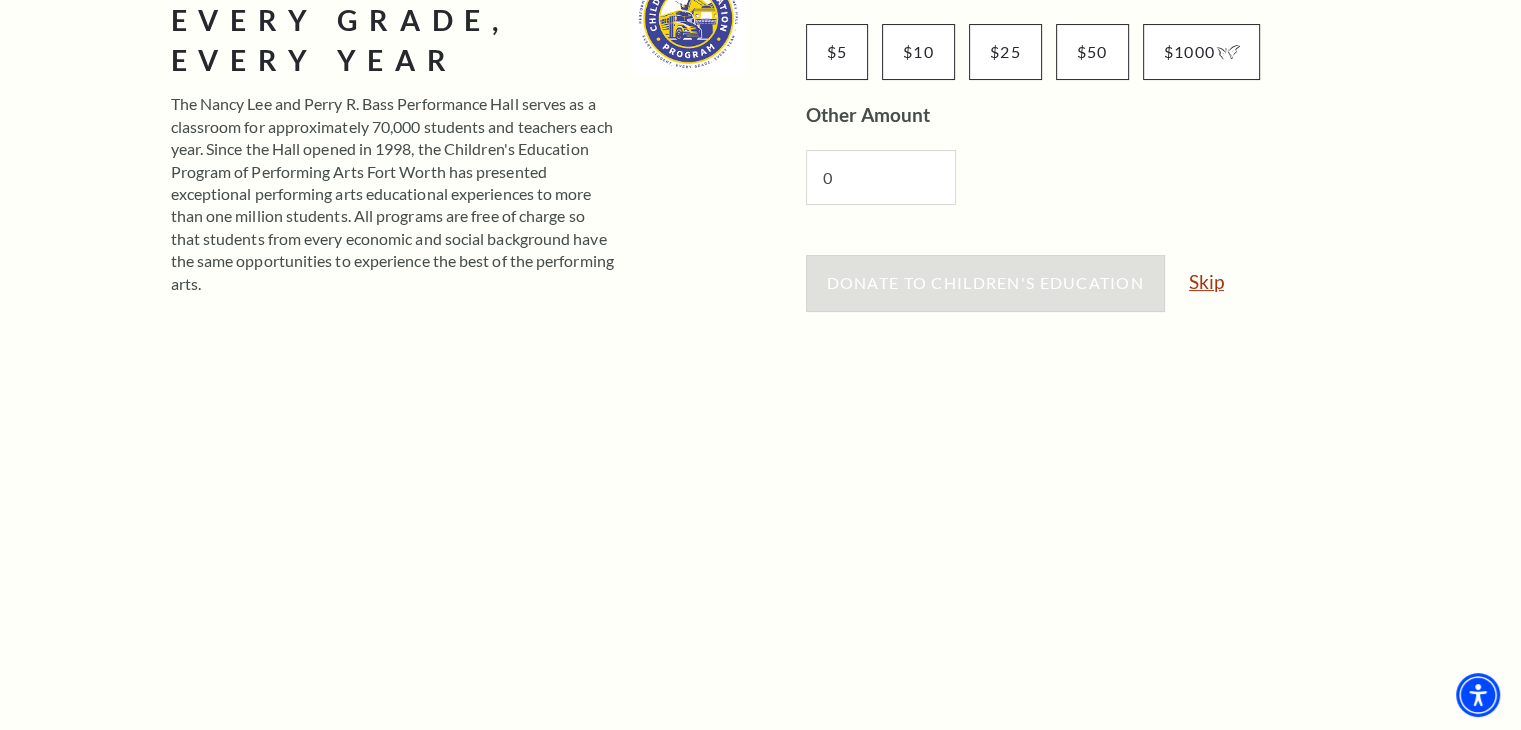 click on "Skip" at bounding box center [1206, 281] 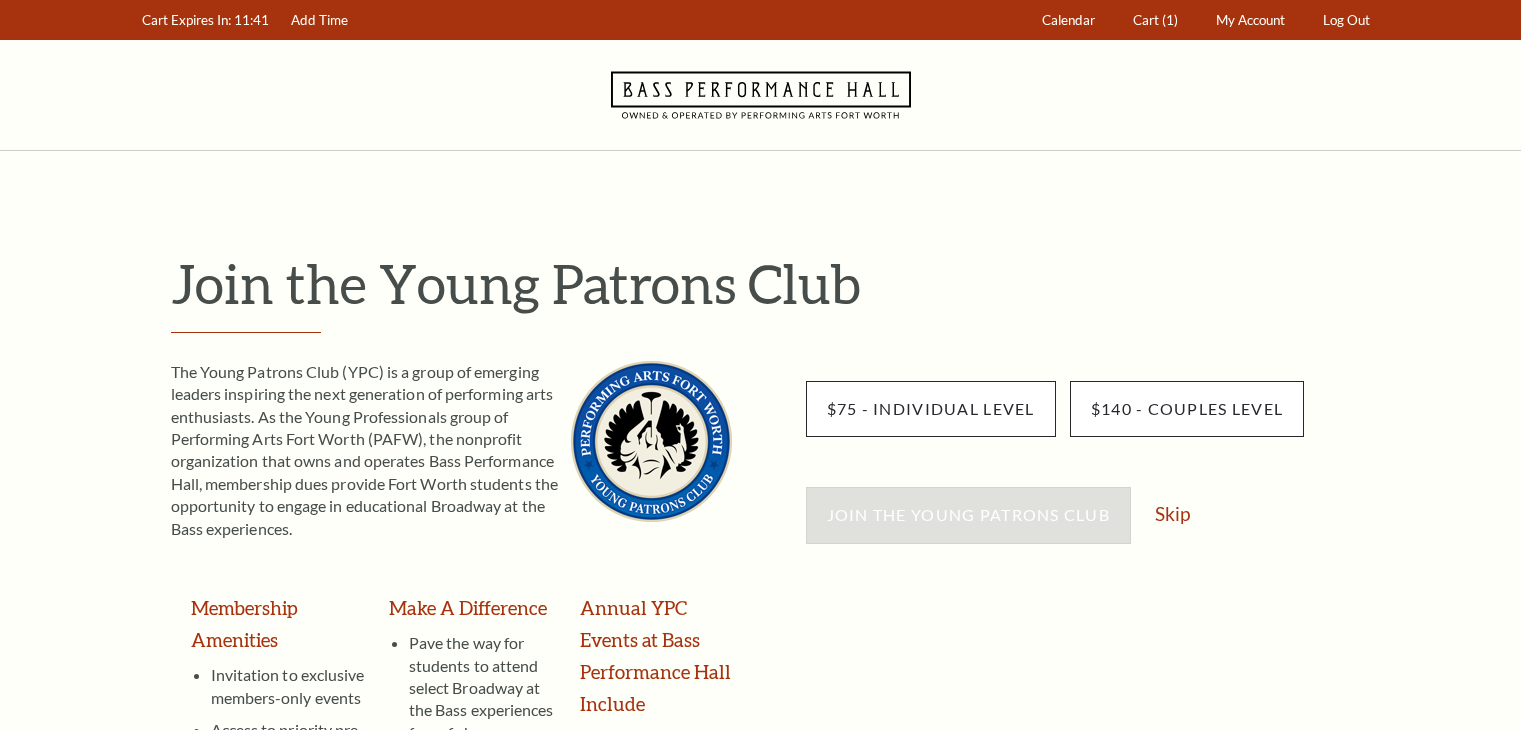 scroll, scrollTop: 117, scrollLeft: 0, axis: vertical 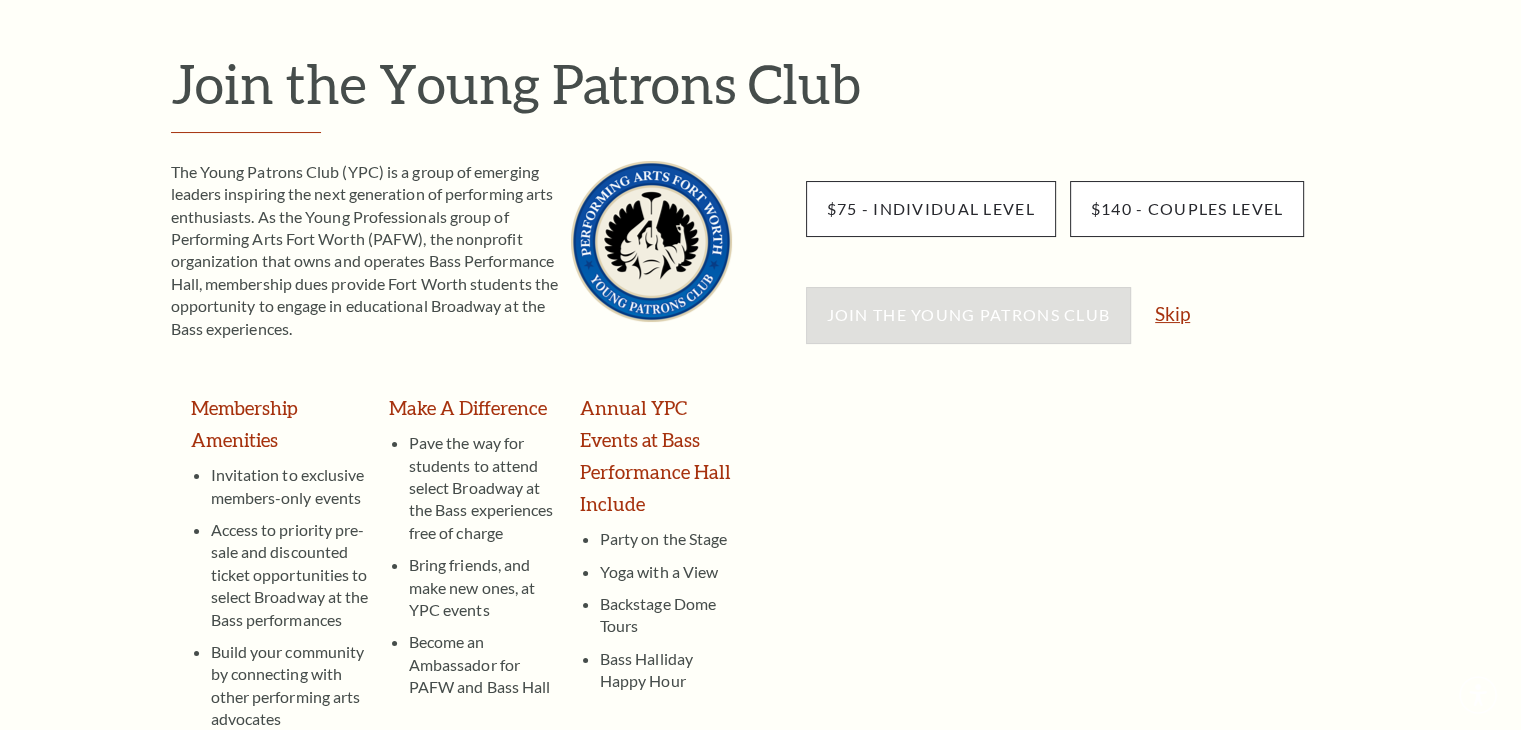 click on "Skip" at bounding box center [1172, 313] 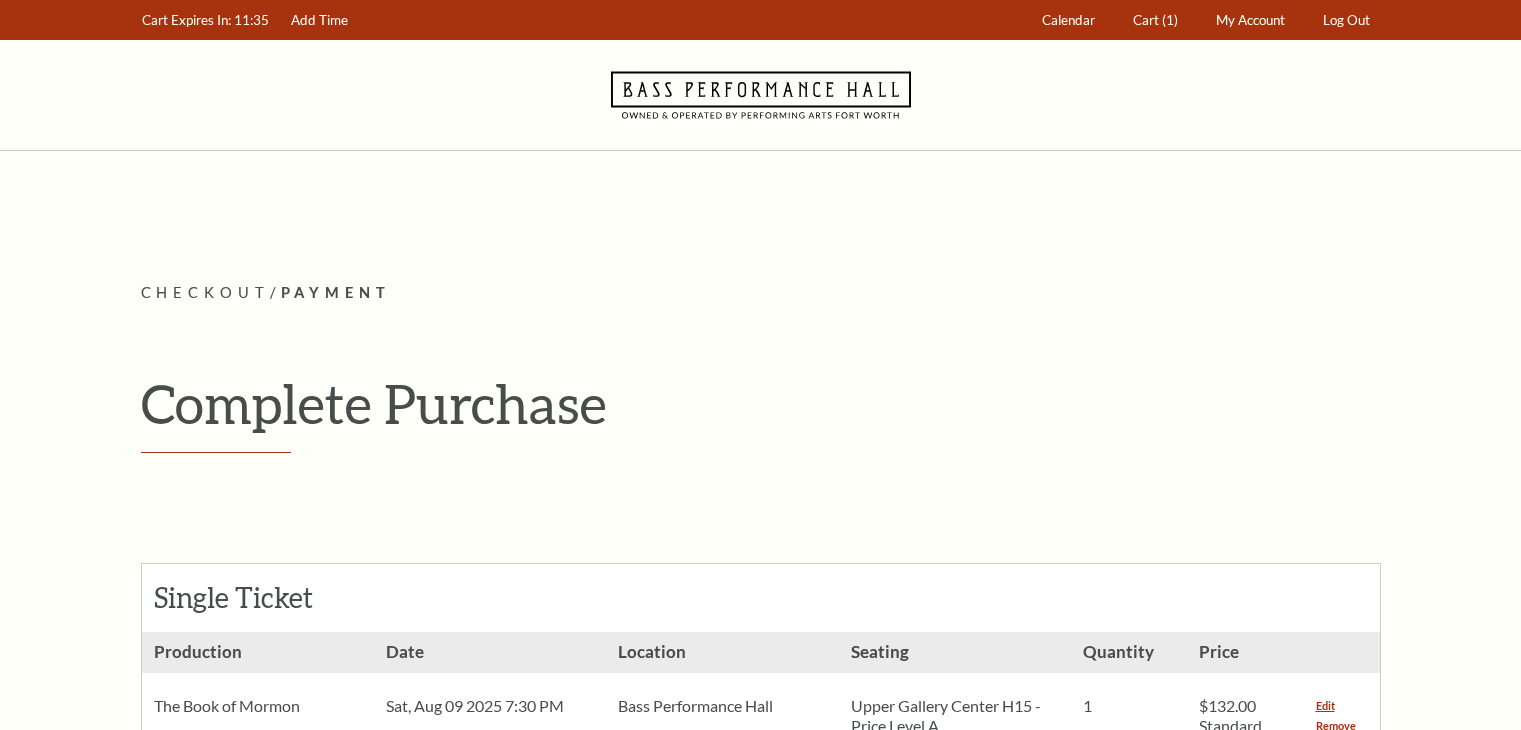 scroll, scrollTop: 0, scrollLeft: 0, axis: both 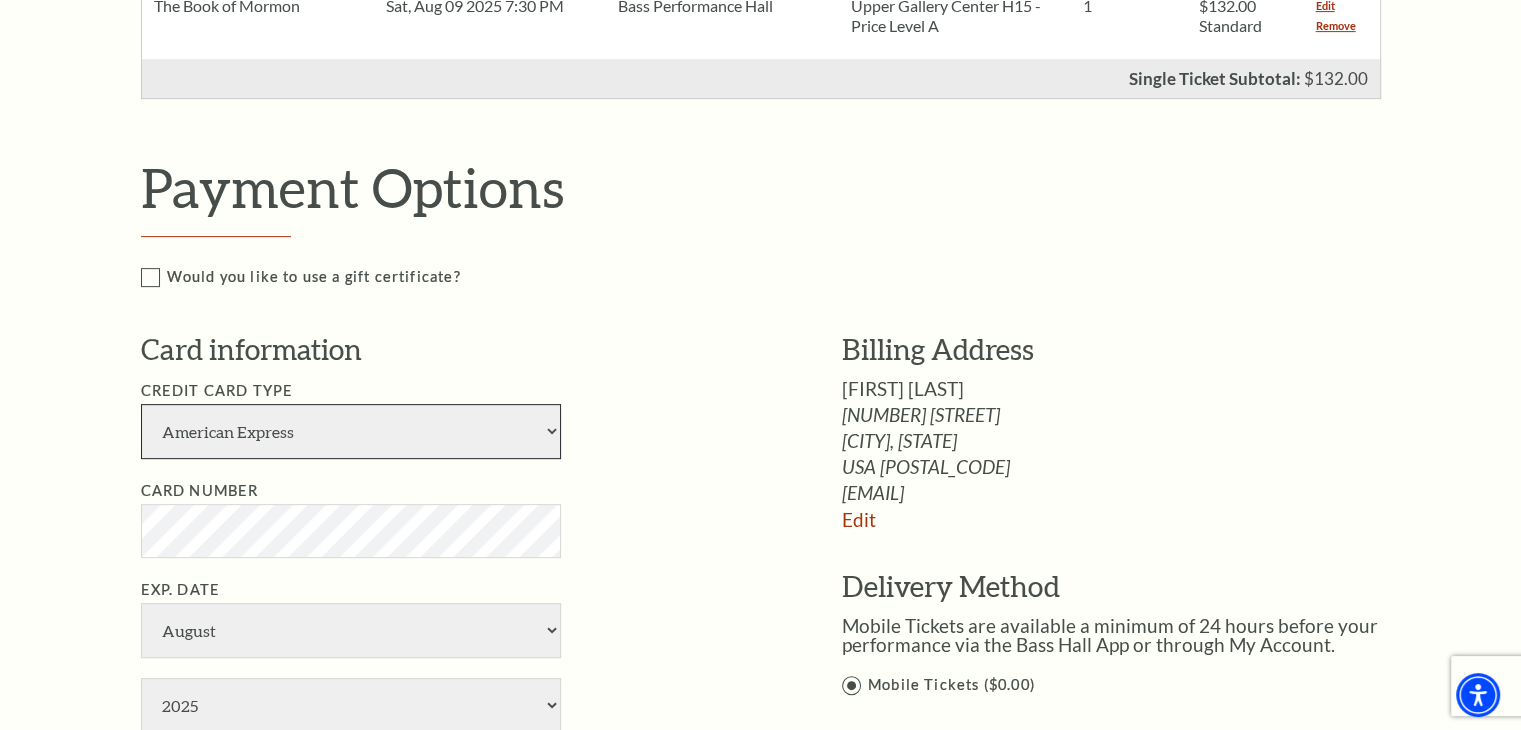click on "American Express
Visa
Master Card
Discover" at bounding box center (351, 431) 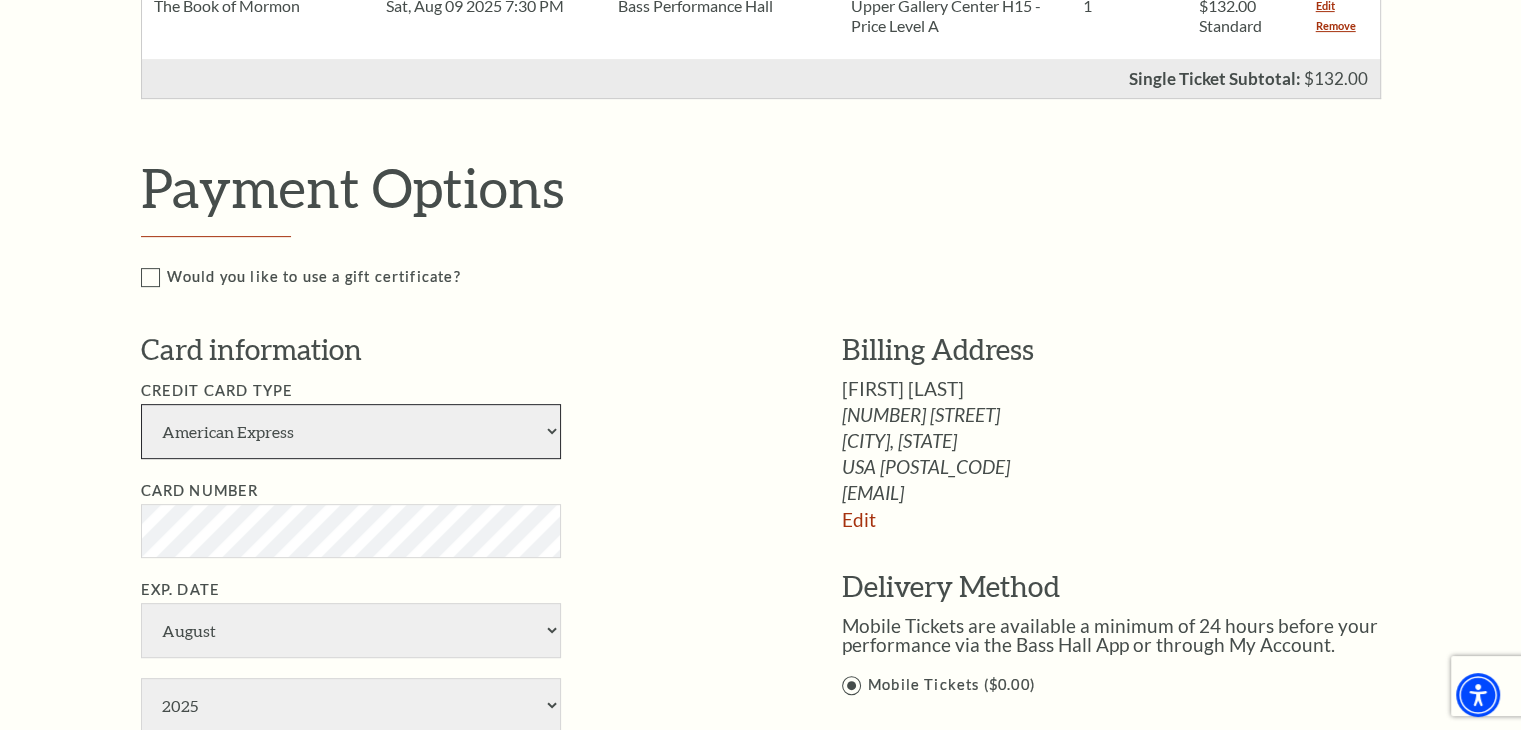 select on "24" 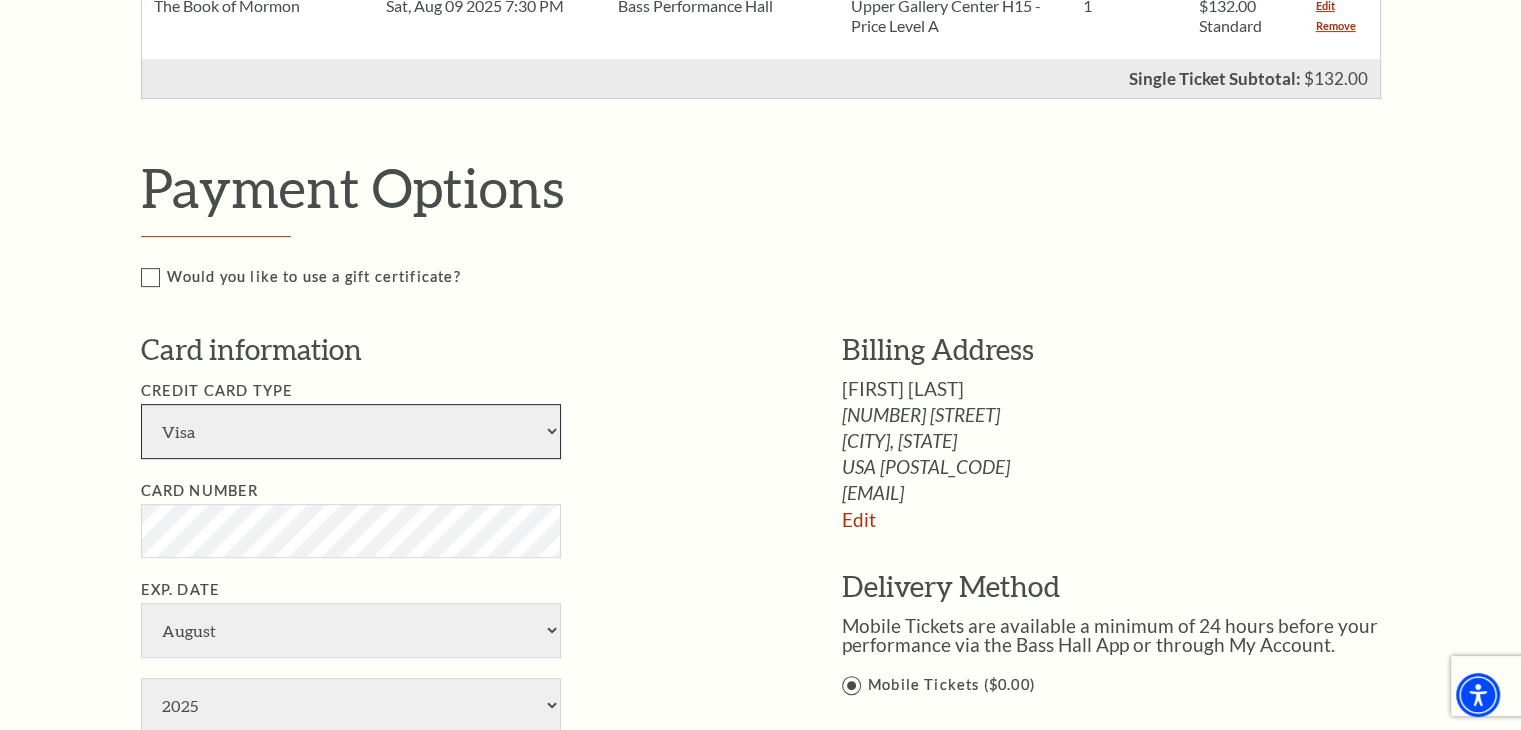 click on "American Express
Visa
Master Card
Discover" at bounding box center (351, 431) 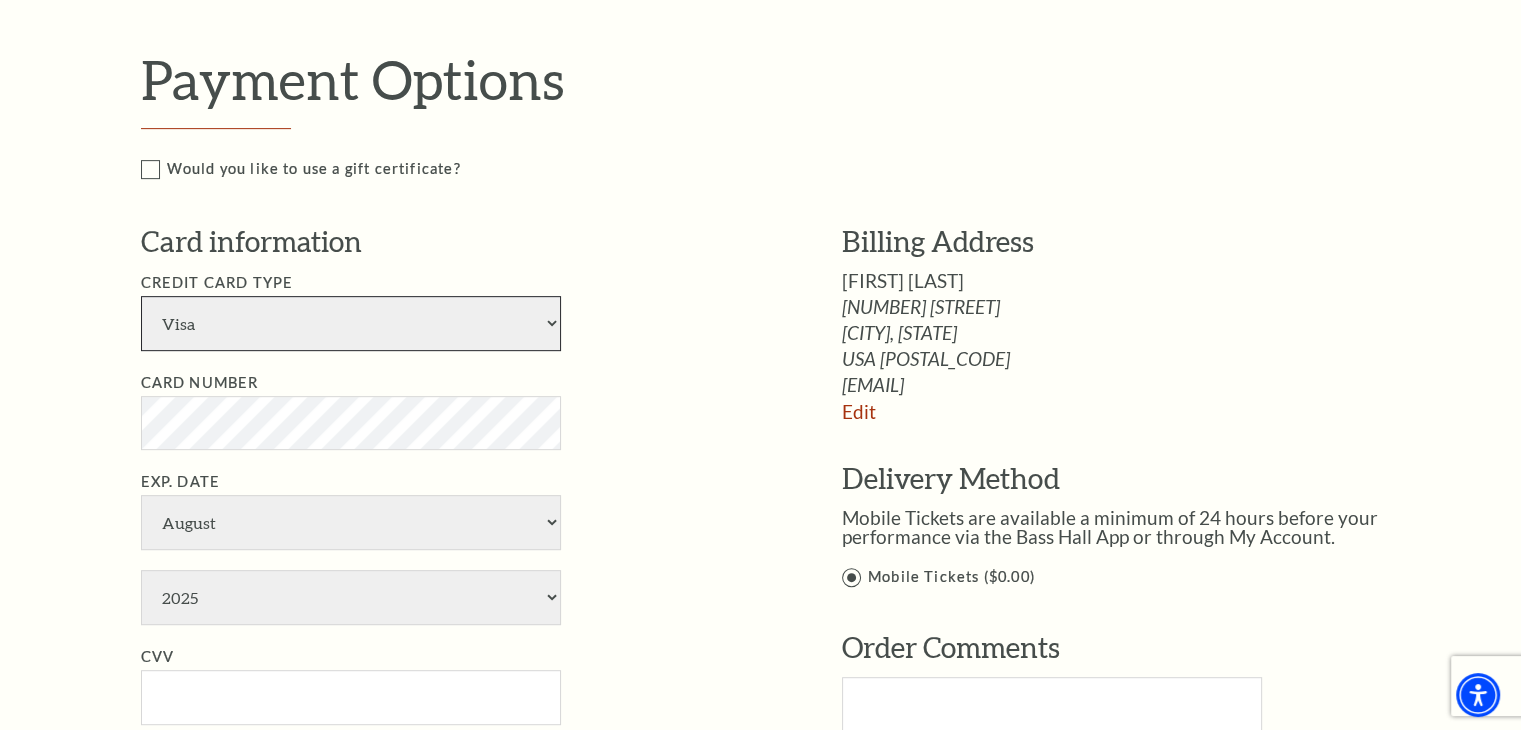 scroll, scrollTop: 900, scrollLeft: 0, axis: vertical 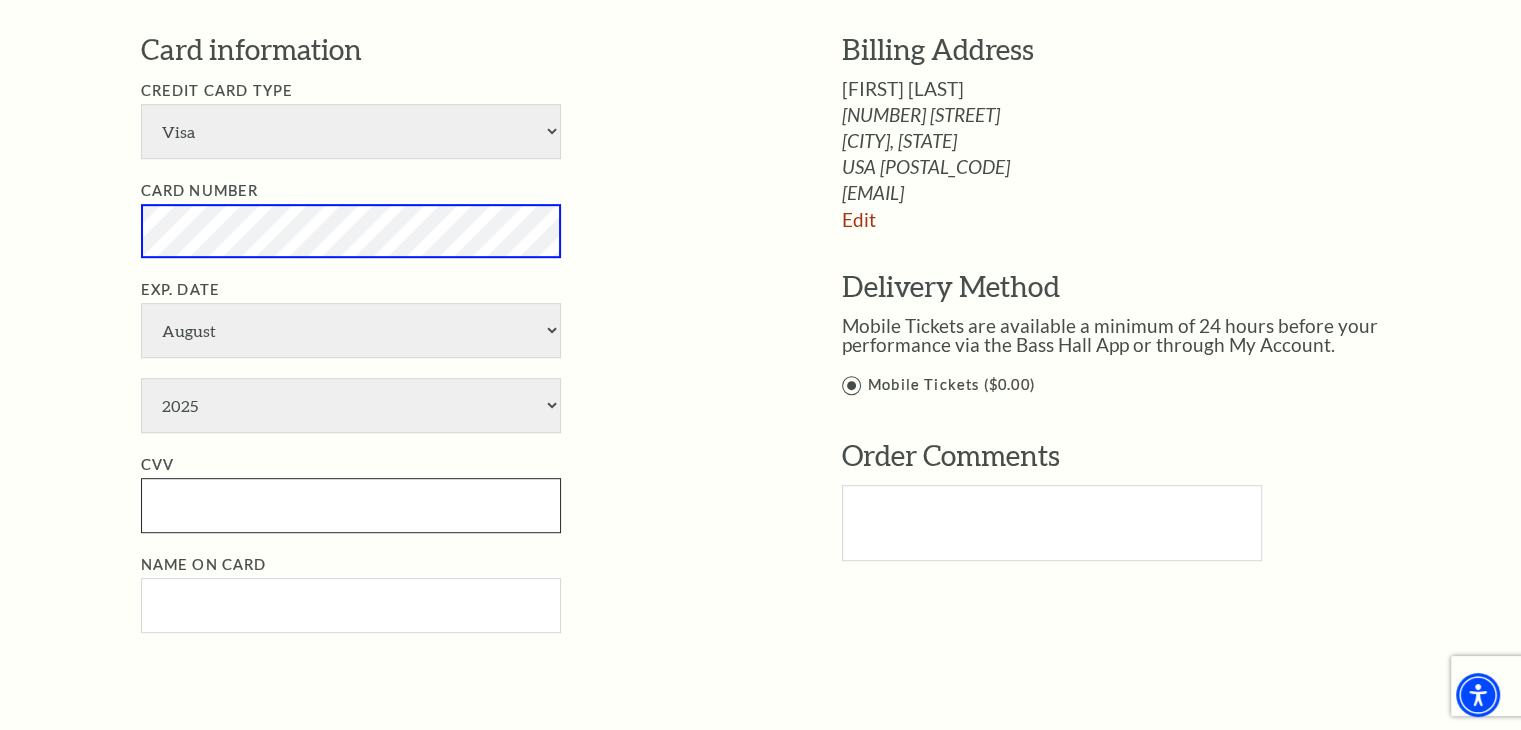 click on "CVV" at bounding box center [351, 505] 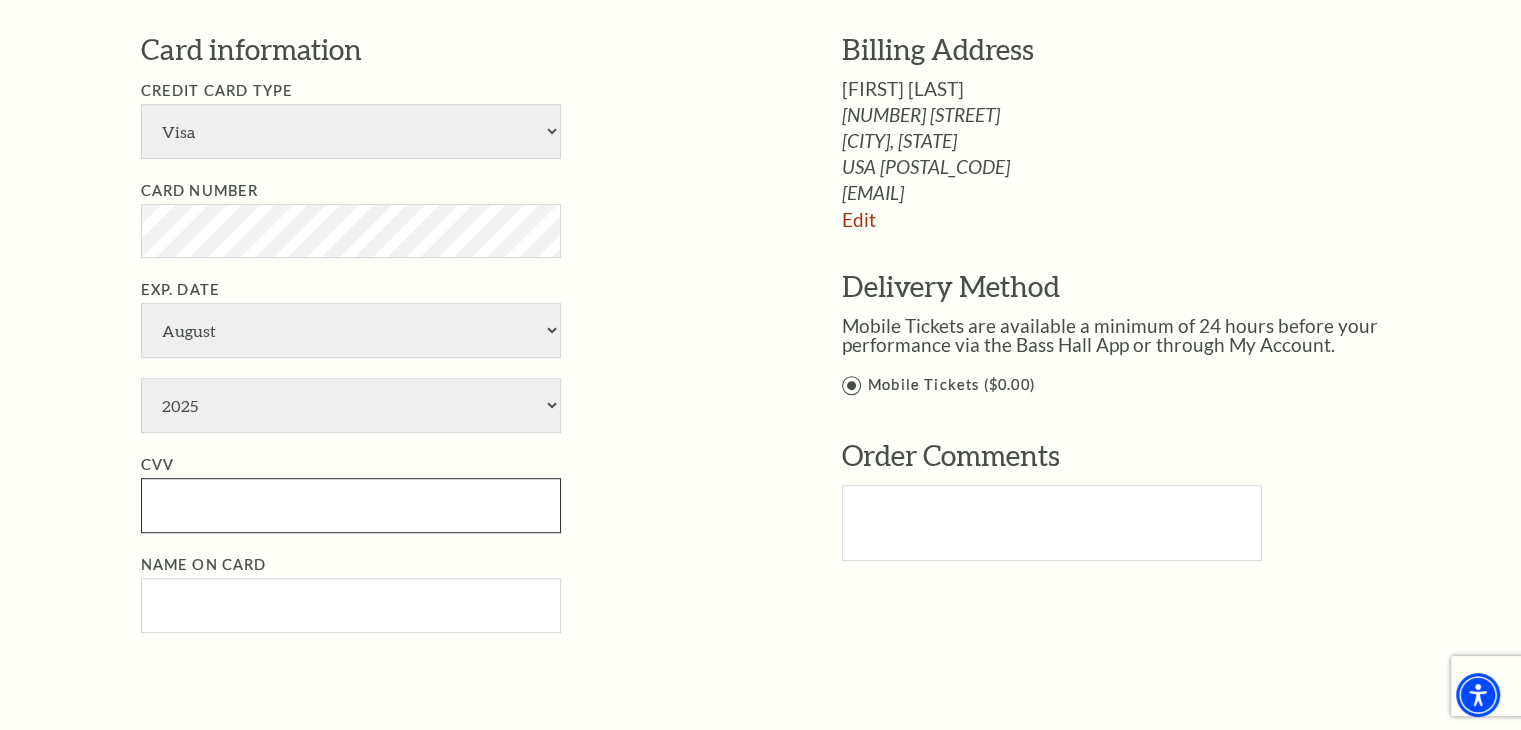 paste on "776" 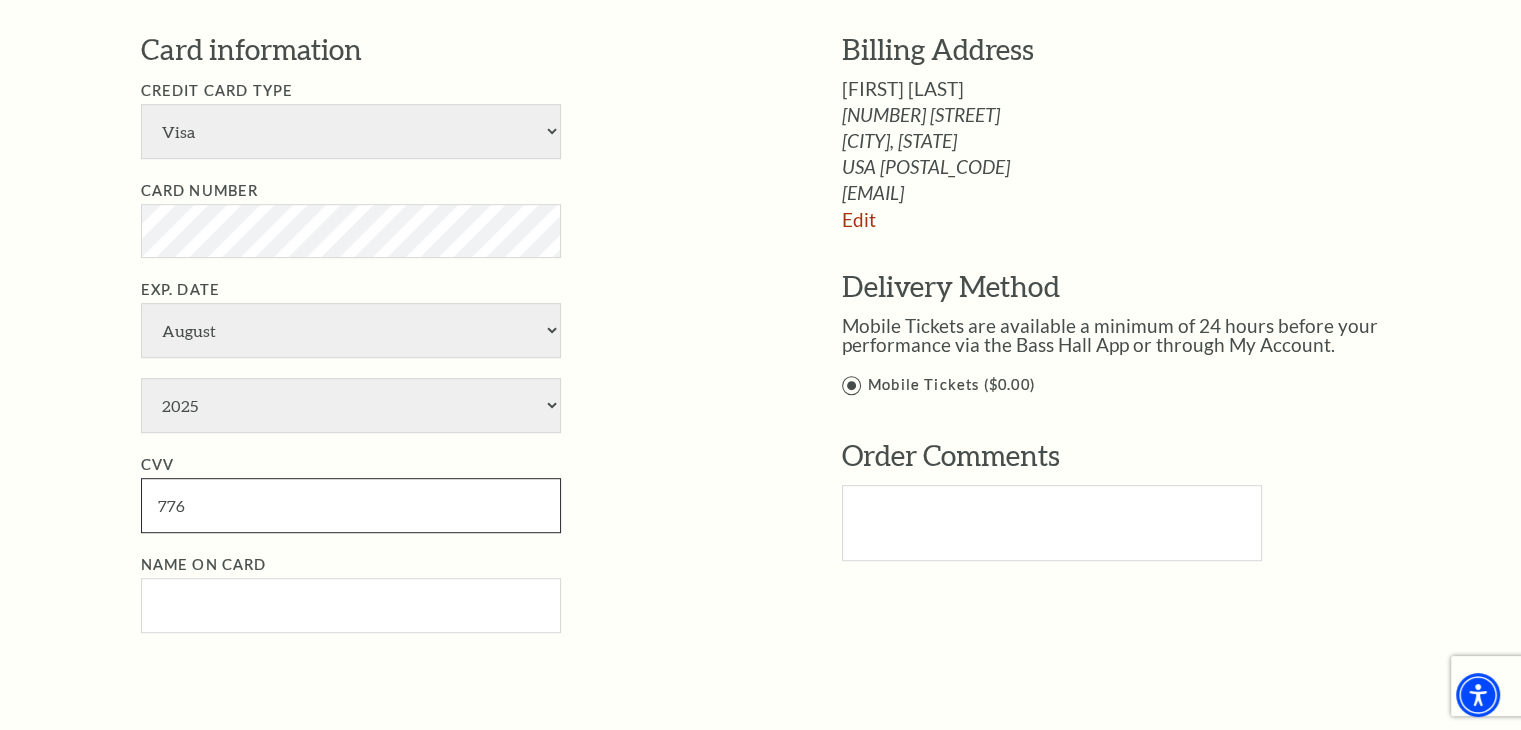 type on "776" 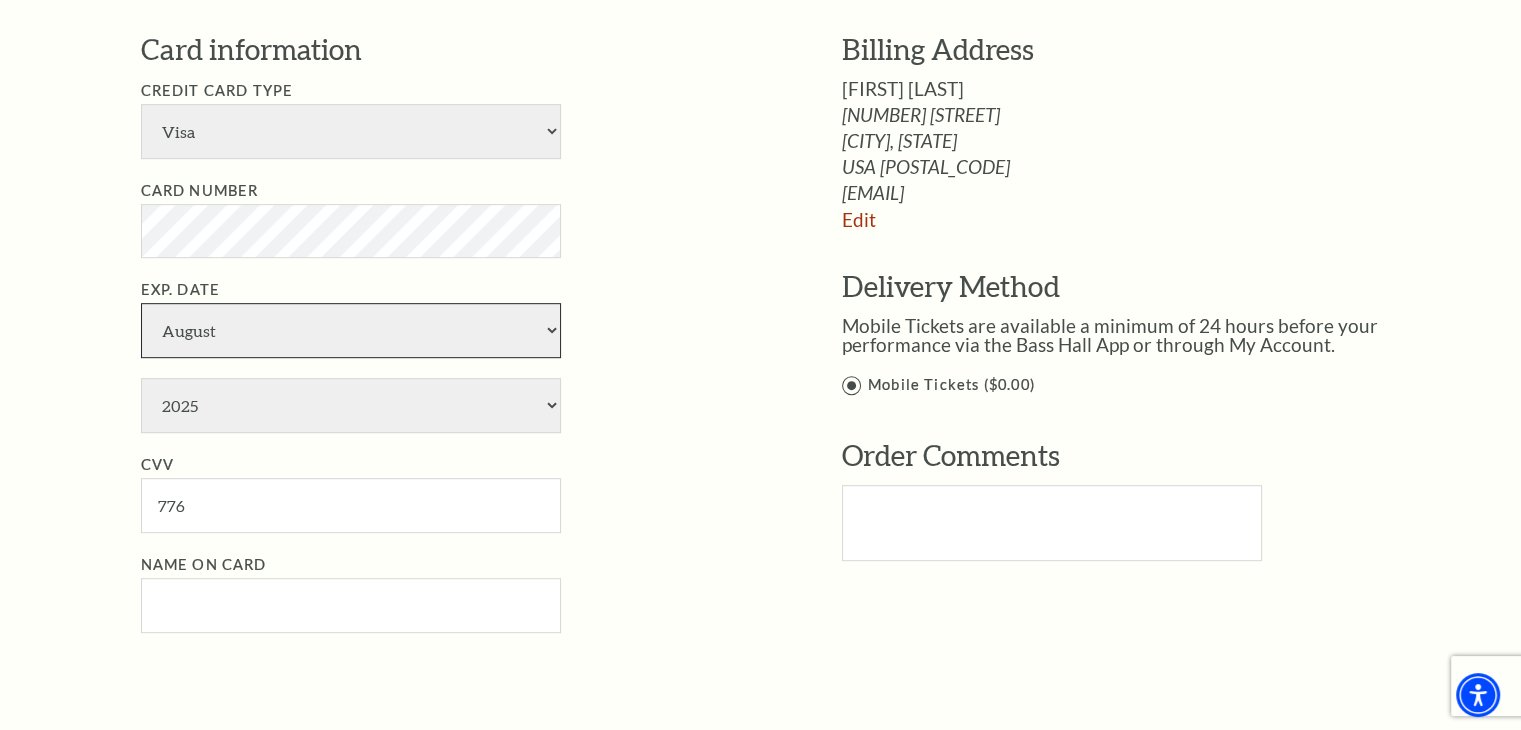 click on "January
February
March
April
May
June
July
August
September
October
November
December" at bounding box center (351, 330) 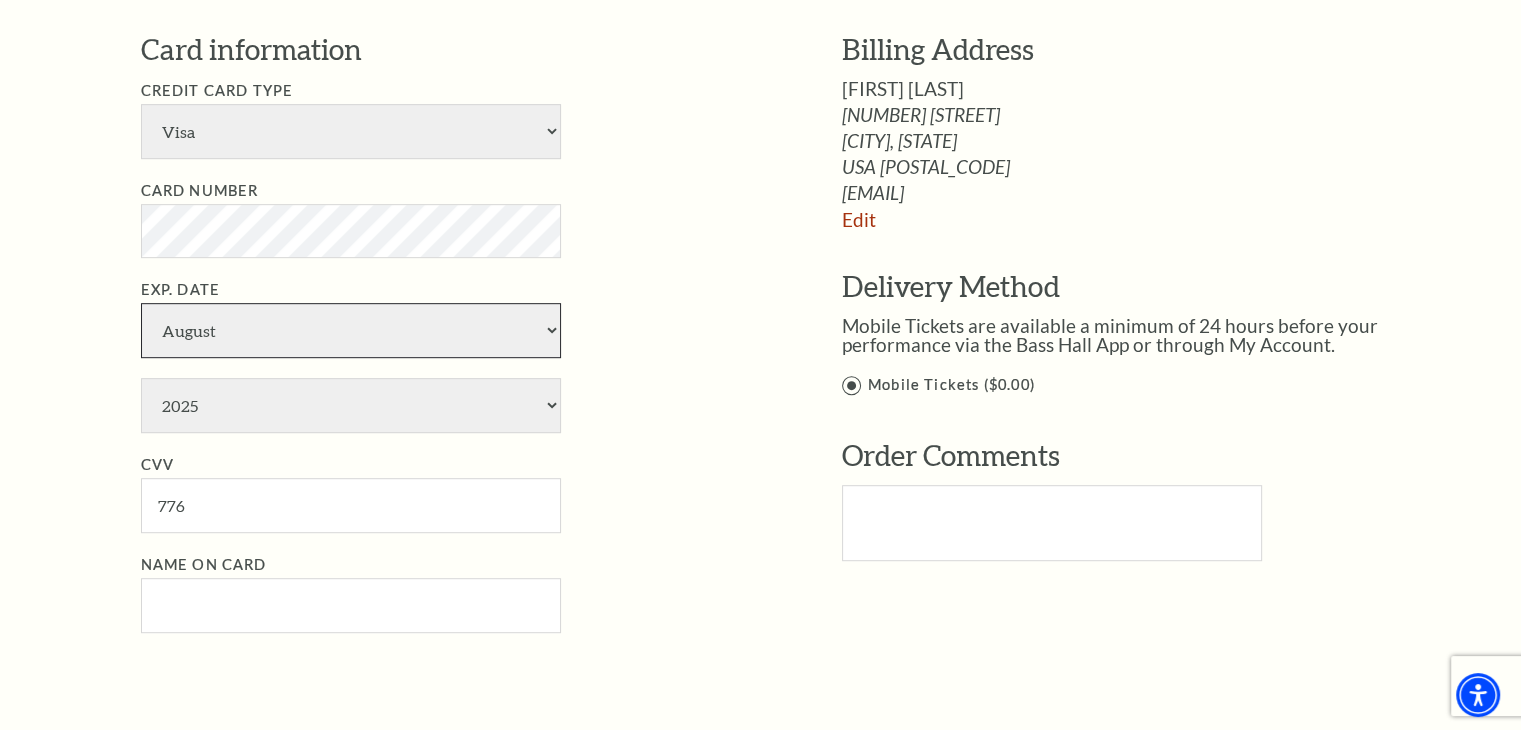 select on "9" 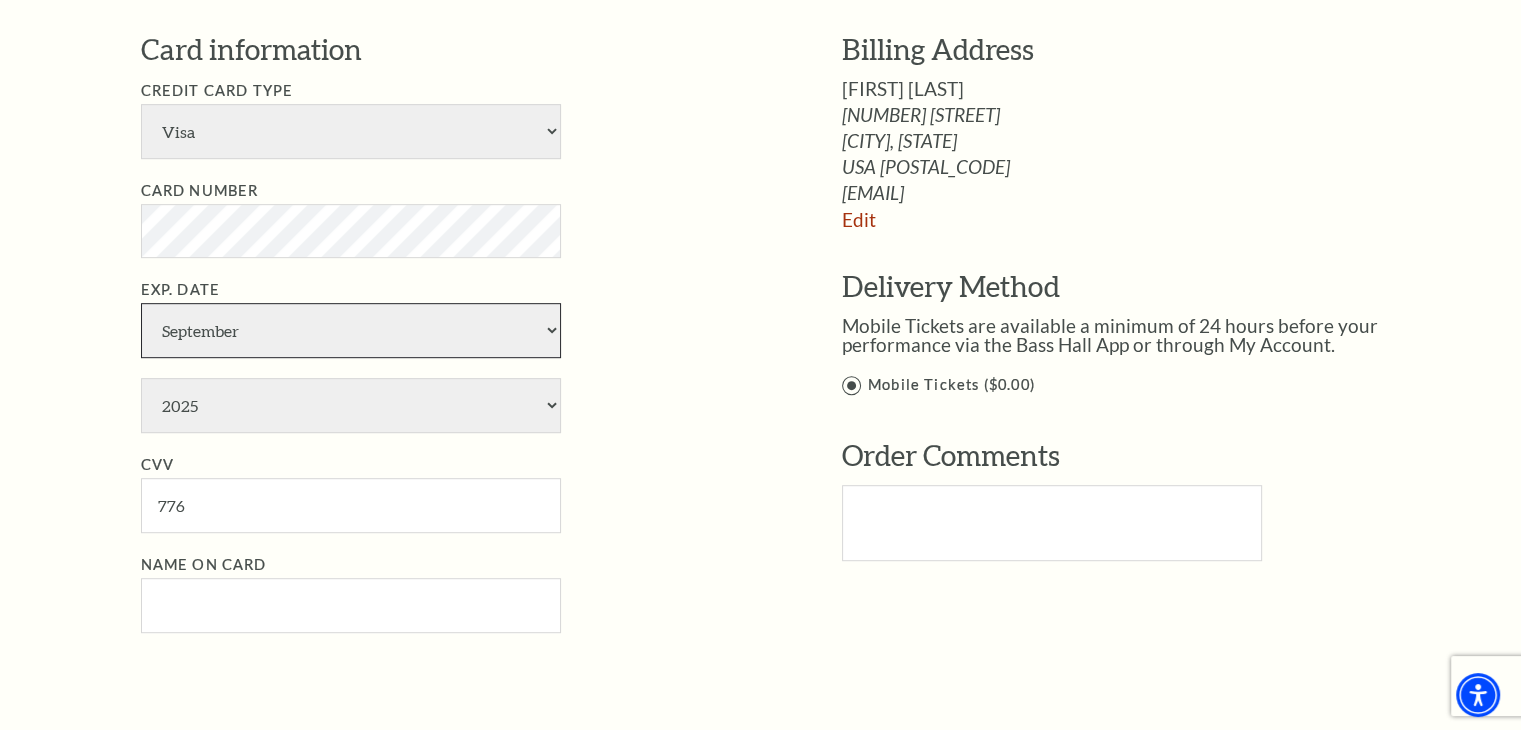 click on "January
February
March
April
May
June
July
August
September
October
November
December" at bounding box center [351, 330] 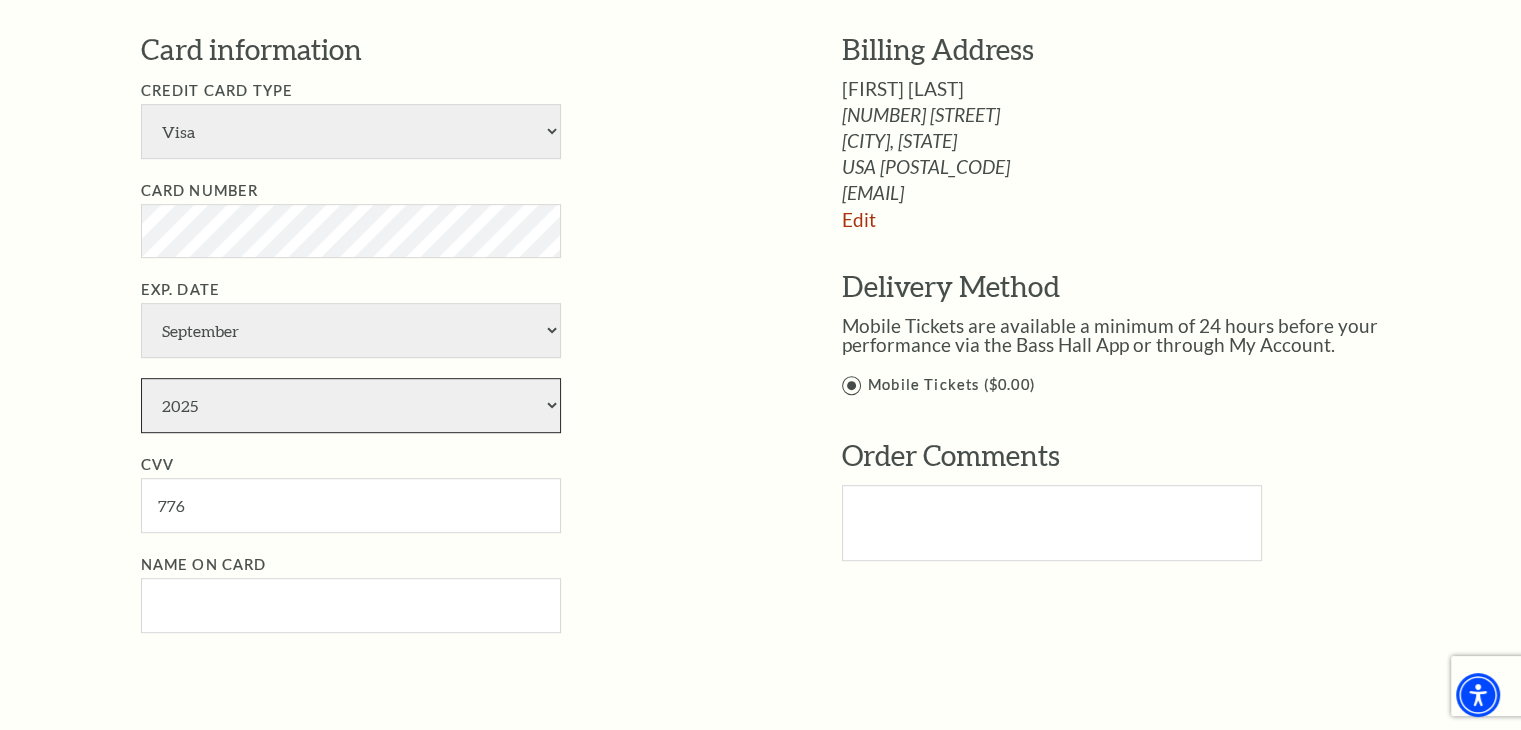 click on "2025
2026
2027
2028
2029
2030
2031
2032
2033
2034" at bounding box center [351, 405] 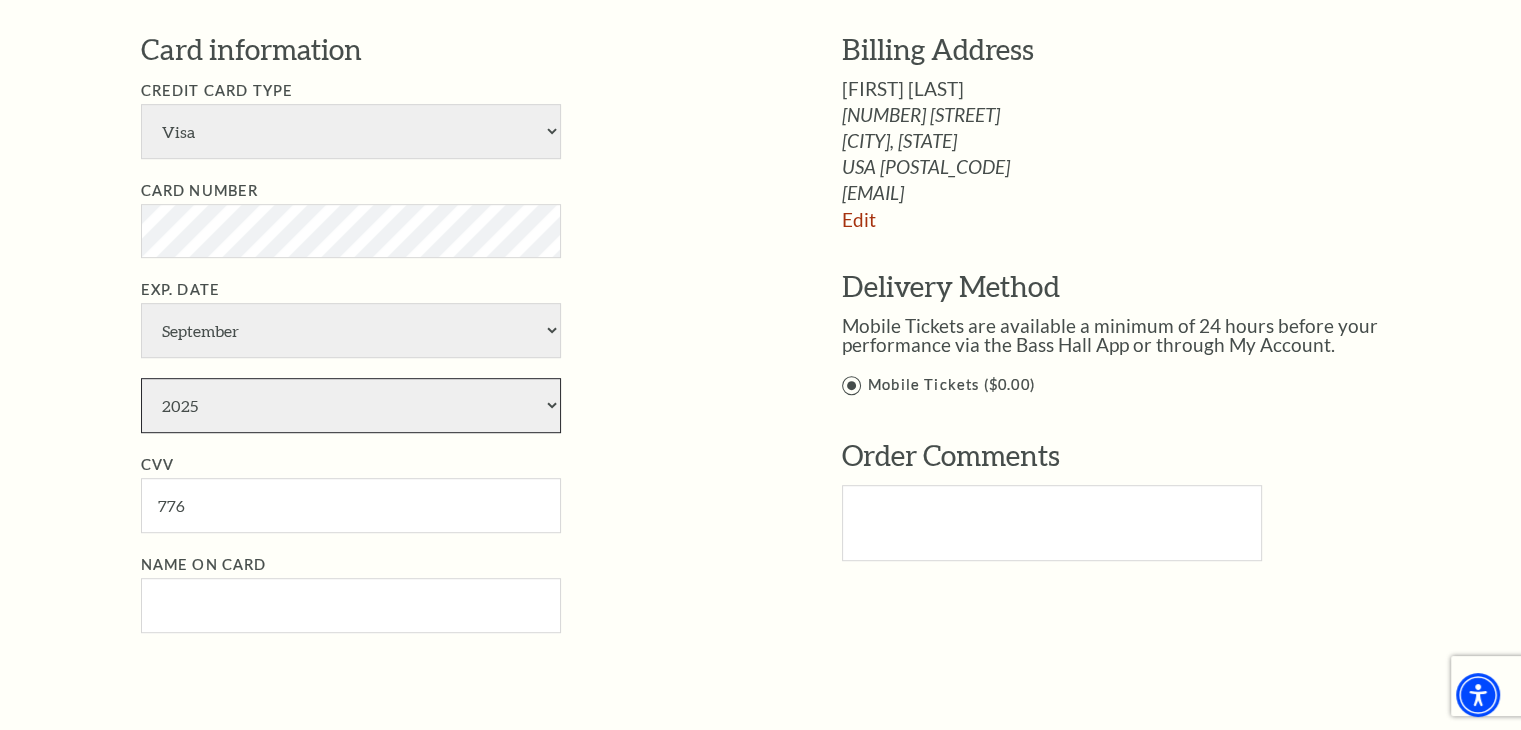 select on "2028" 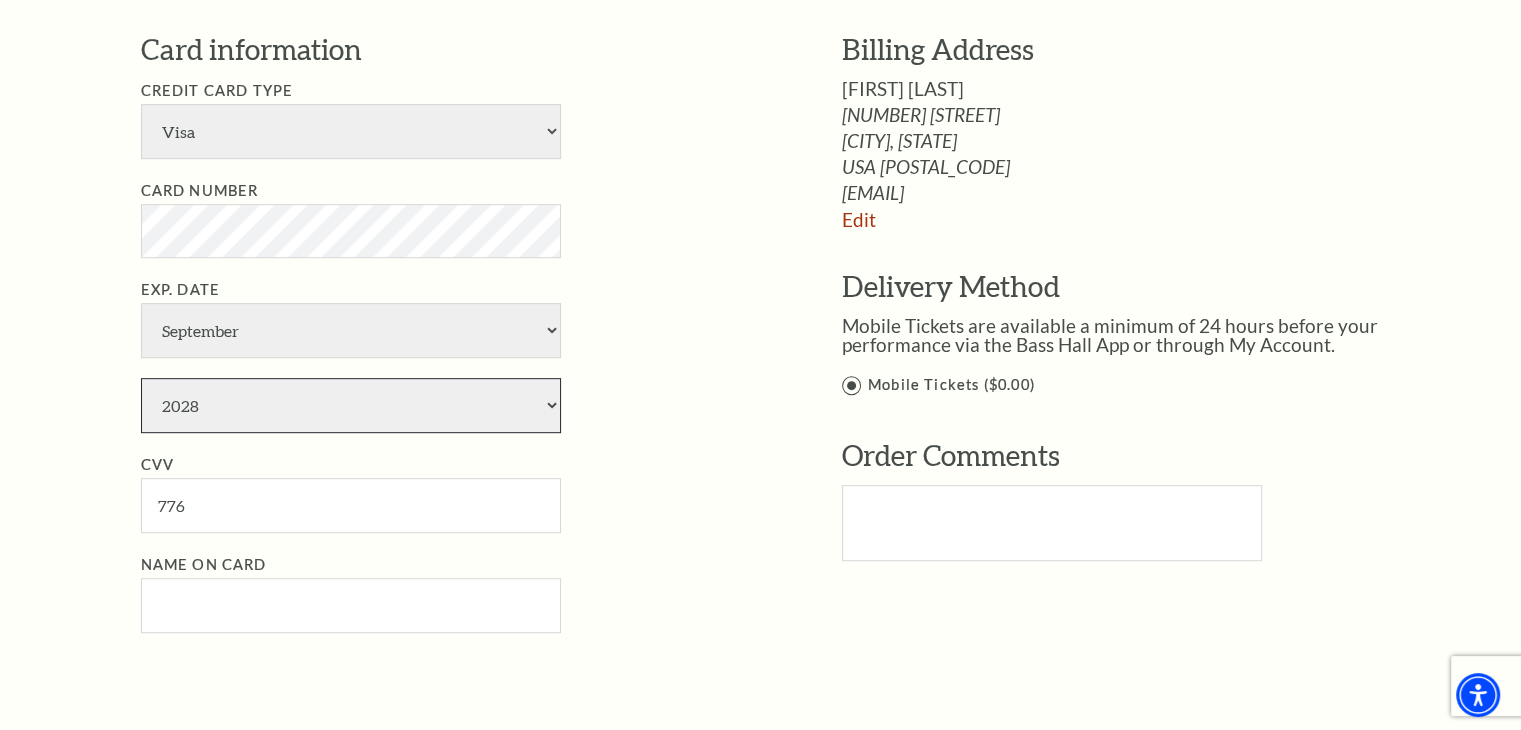 click on "2025
2026
2027
2028
2029
2030
2031
2032
2033
2034" at bounding box center [351, 405] 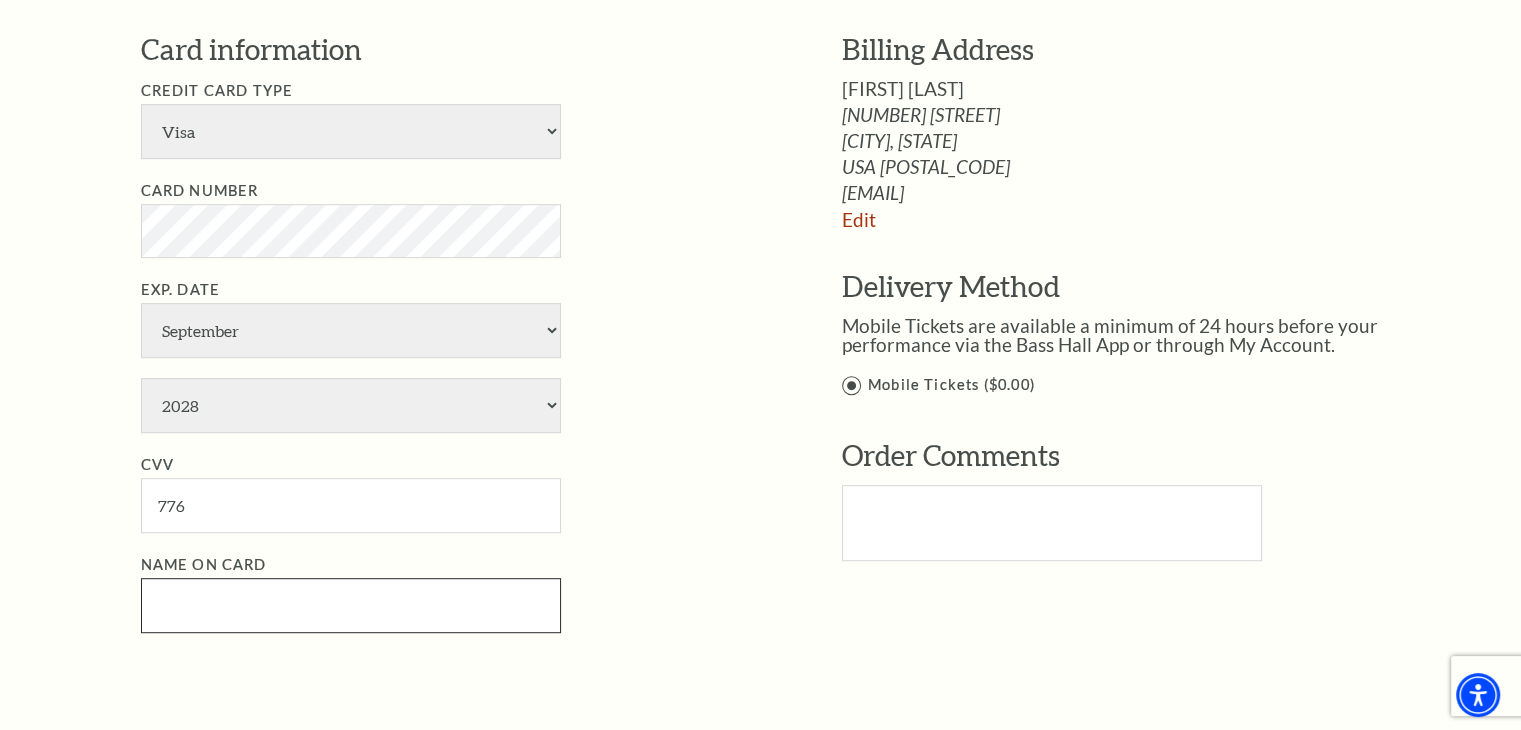 click on "Name on Card" at bounding box center (351, 605) 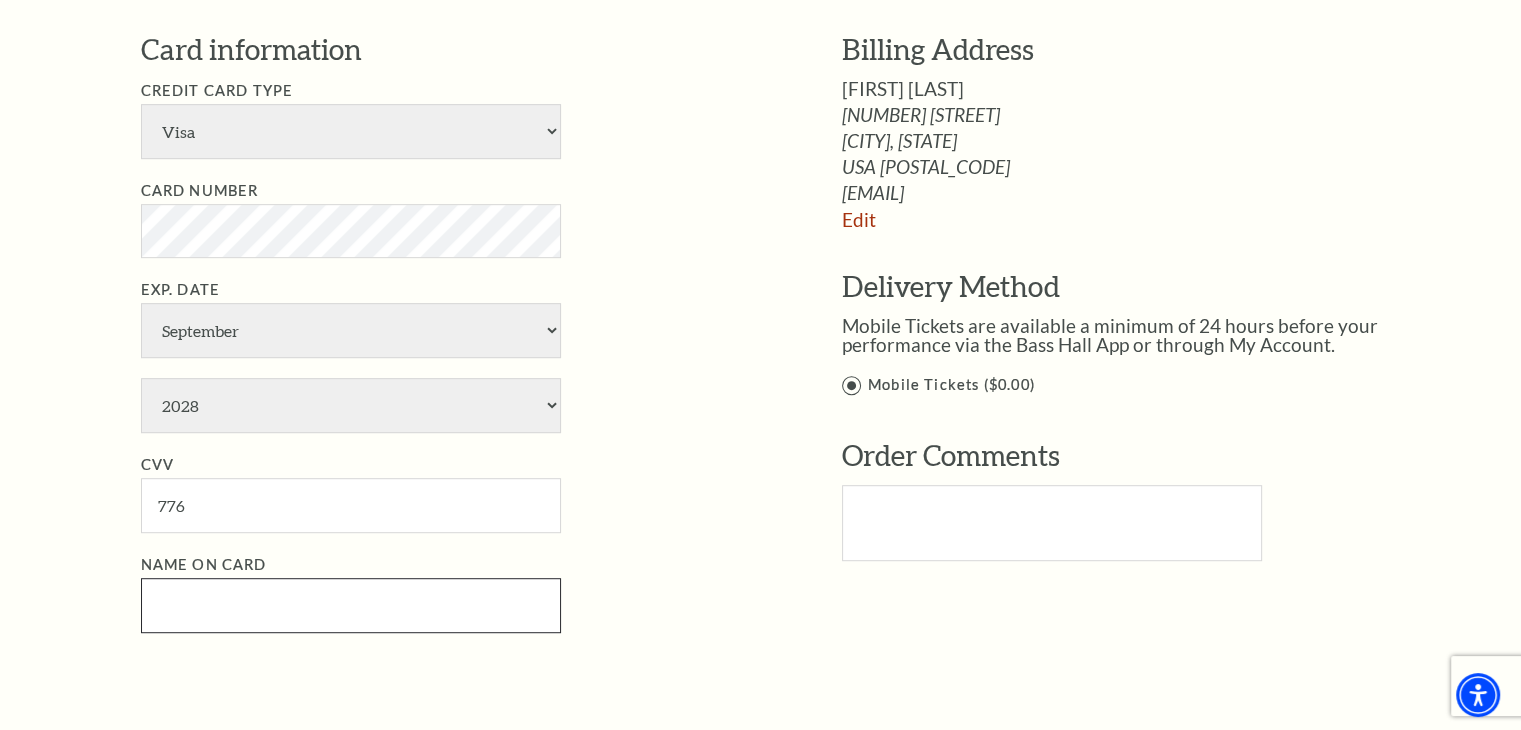 paste on "Simon Zacher" 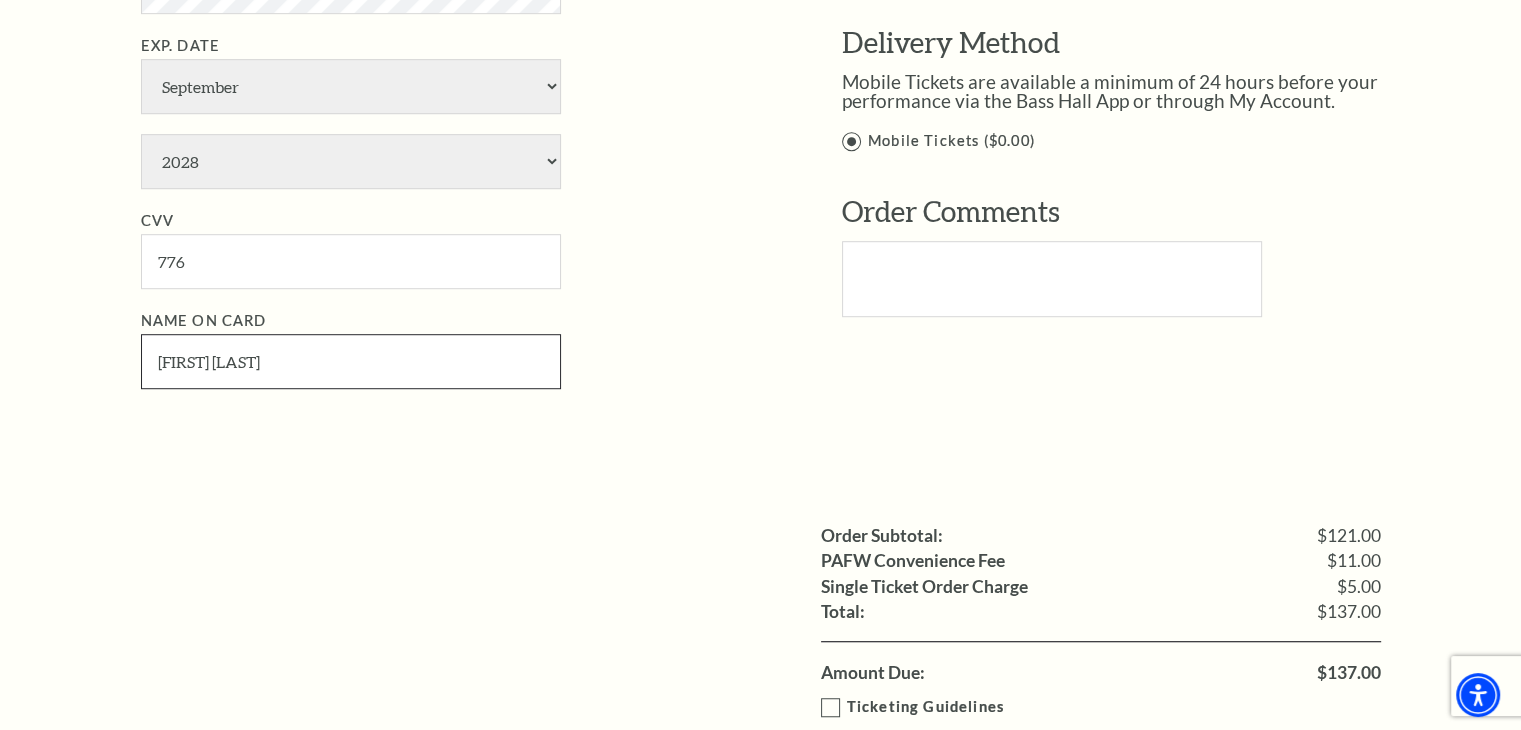 scroll, scrollTop: 1400, scrollLeft: 0, axis: vertical 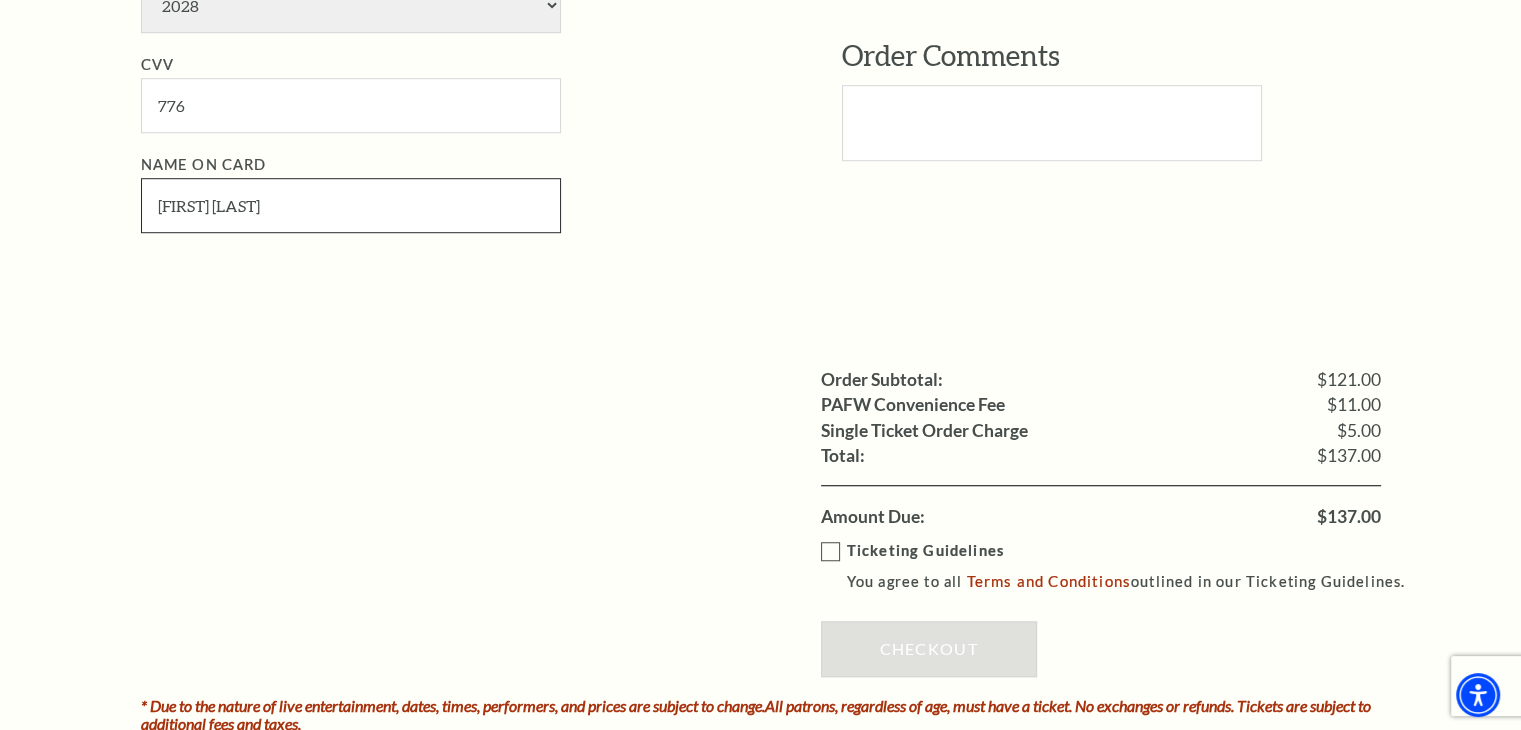 type on "Simon Zacher" 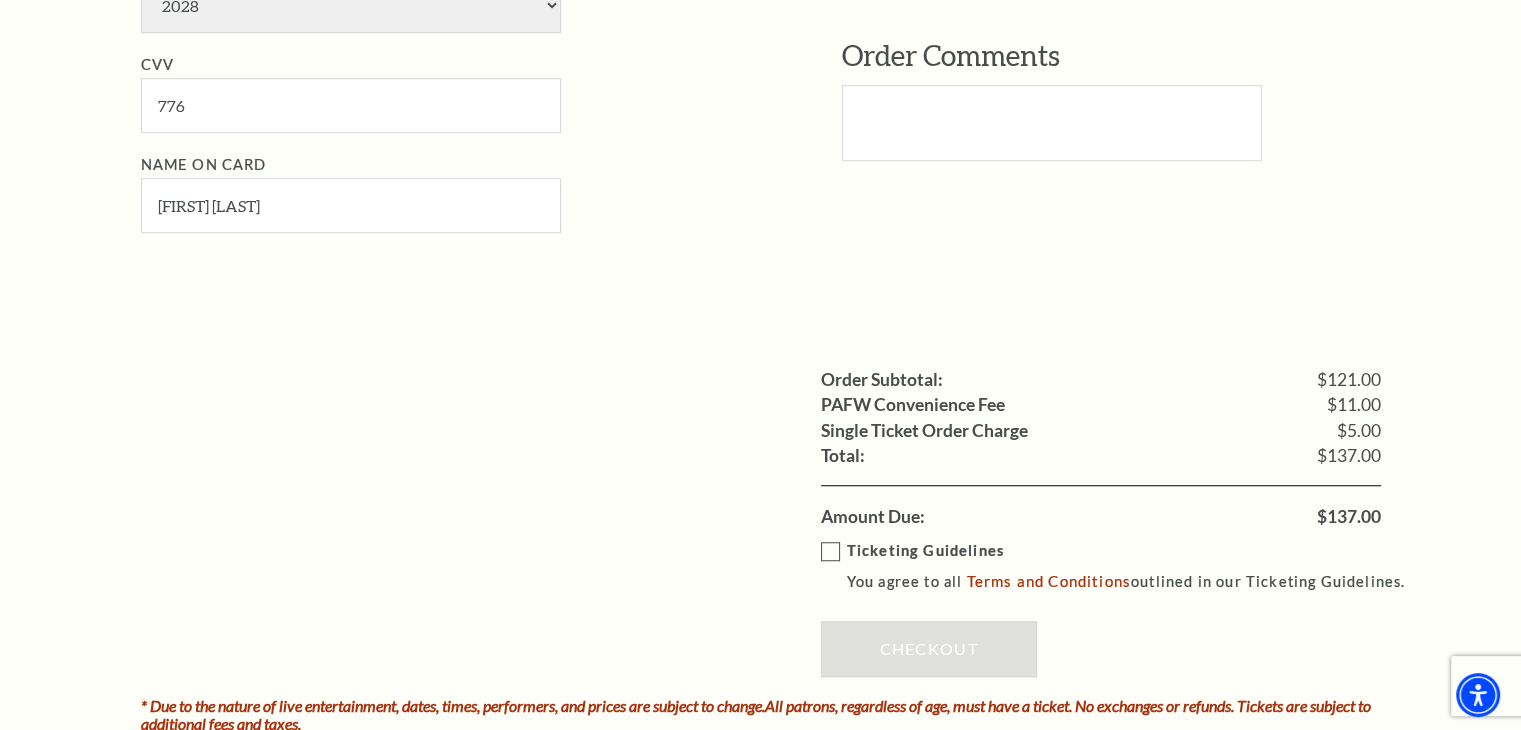 drag, startPoint x: 835, startPoint y: 549, endPoint x: 850, endPoint y: 572, distance: 27.45906 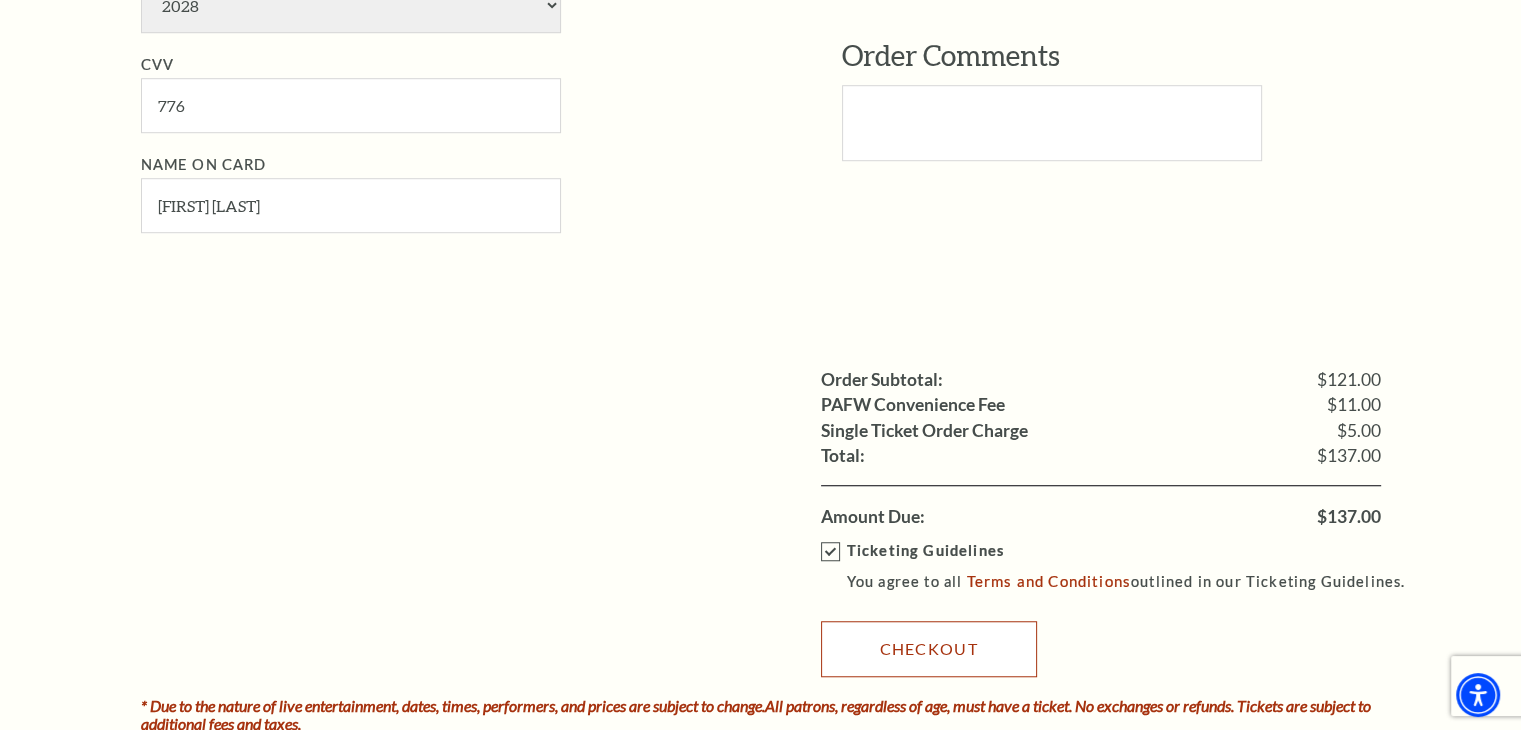 click on "Checkout" at bounding box center [929, 649] 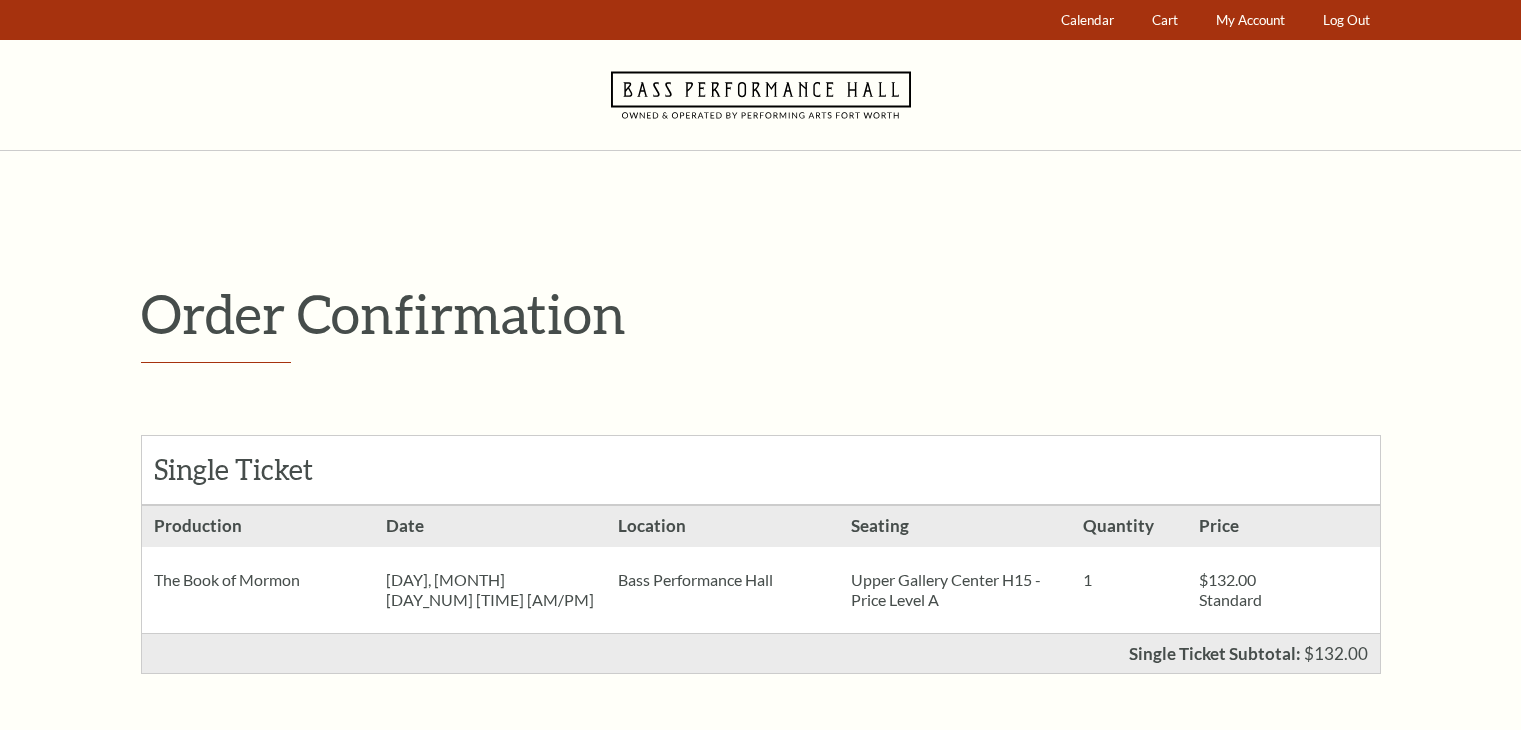scroll, scrollTop: 0, scrollLeft: 0, axis: both 